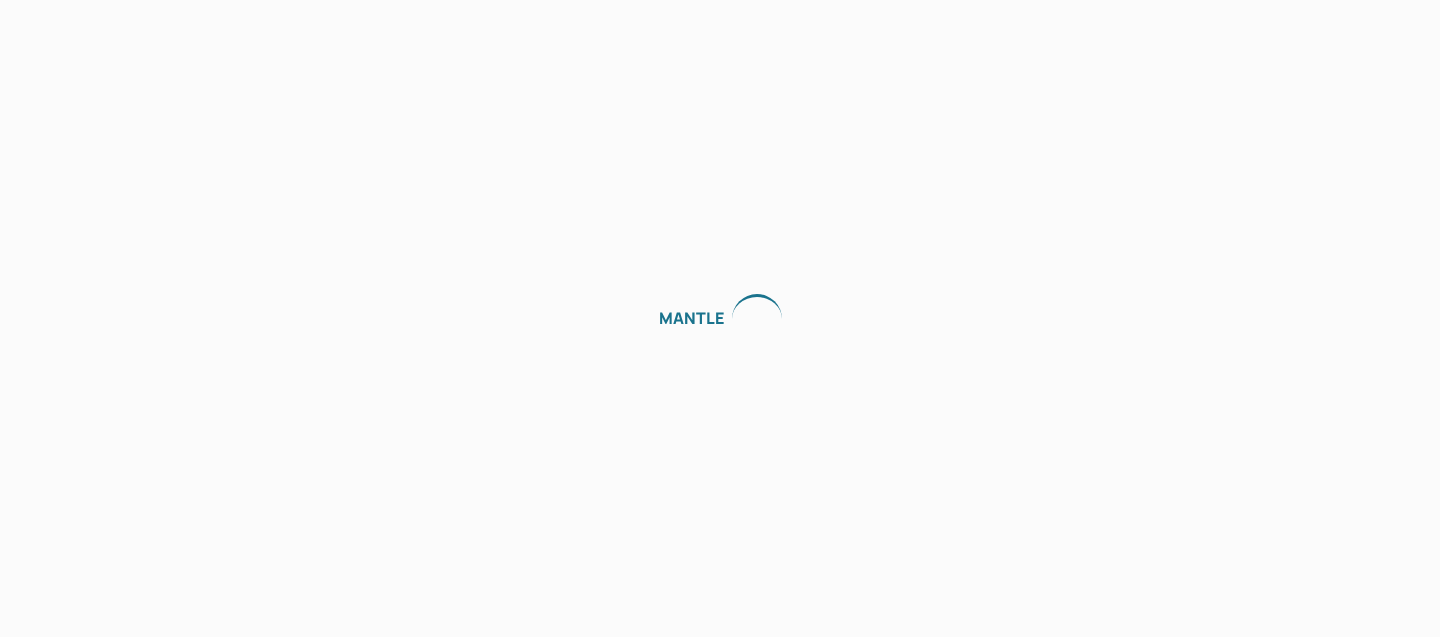 scroll, scrollTop: 0, scrollLeft: 0, axis: both 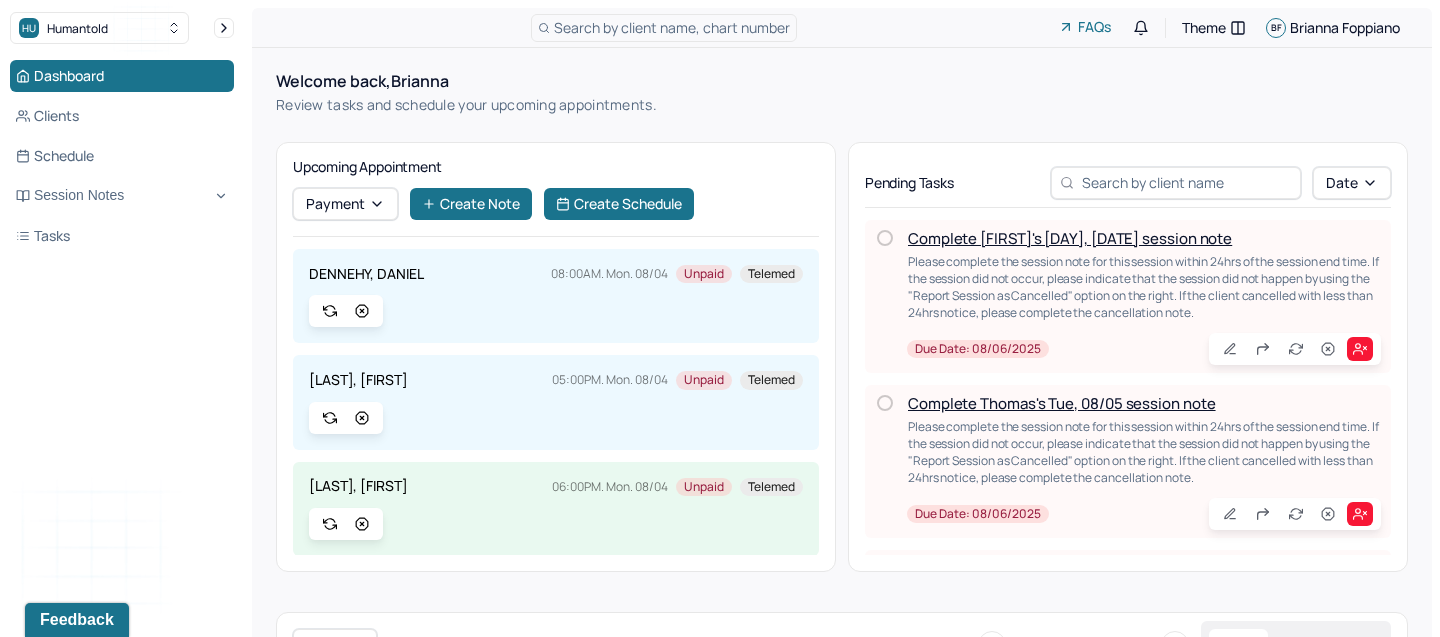 click on "Complete [FIRST]'s [DAY], [DATE] session note" at bounding box center [1070, 238] 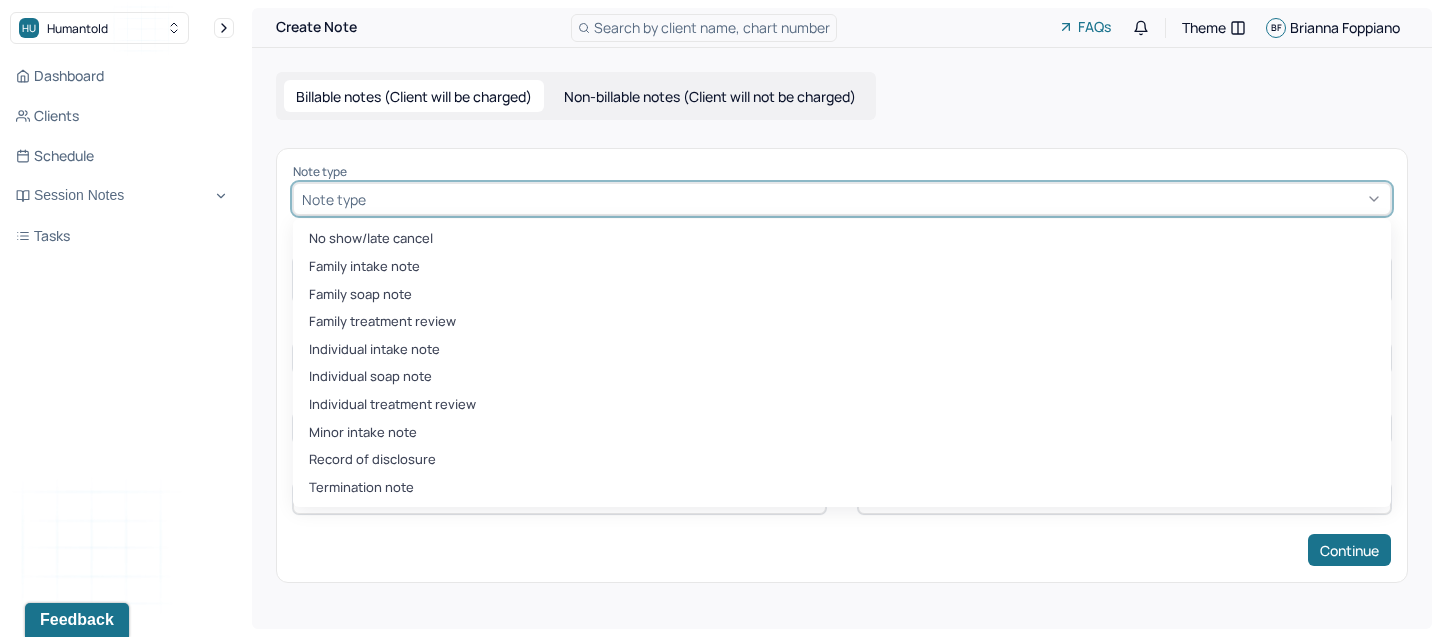 click at bounding box center [876, 199] 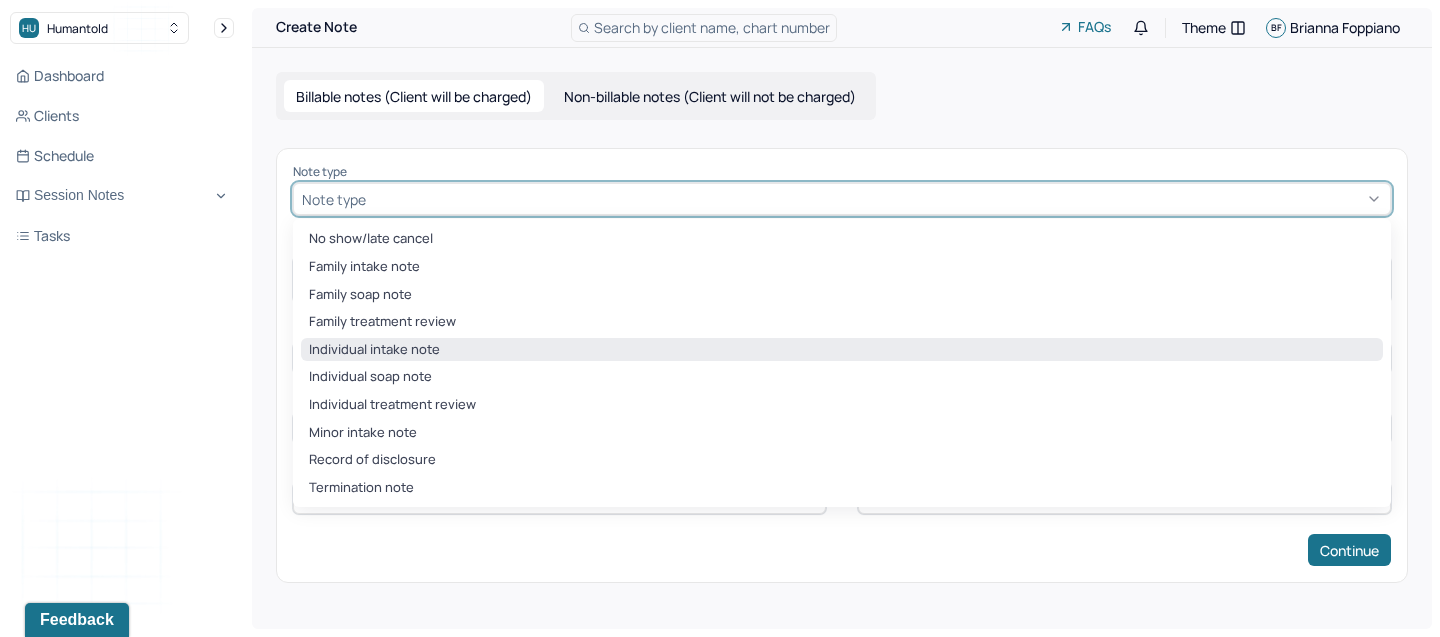 click on "Individual intake note" at bounding box center [842, 350] 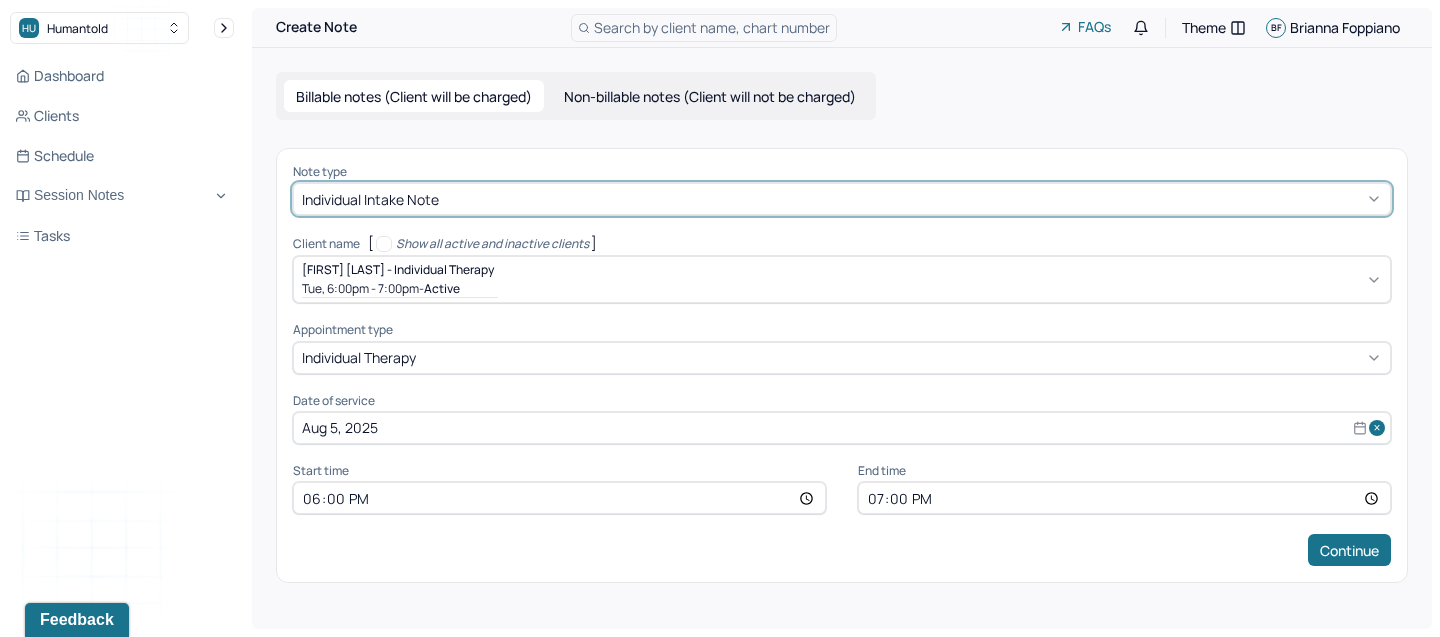 click on "Individual intake note" at bounding box center (370, 199) 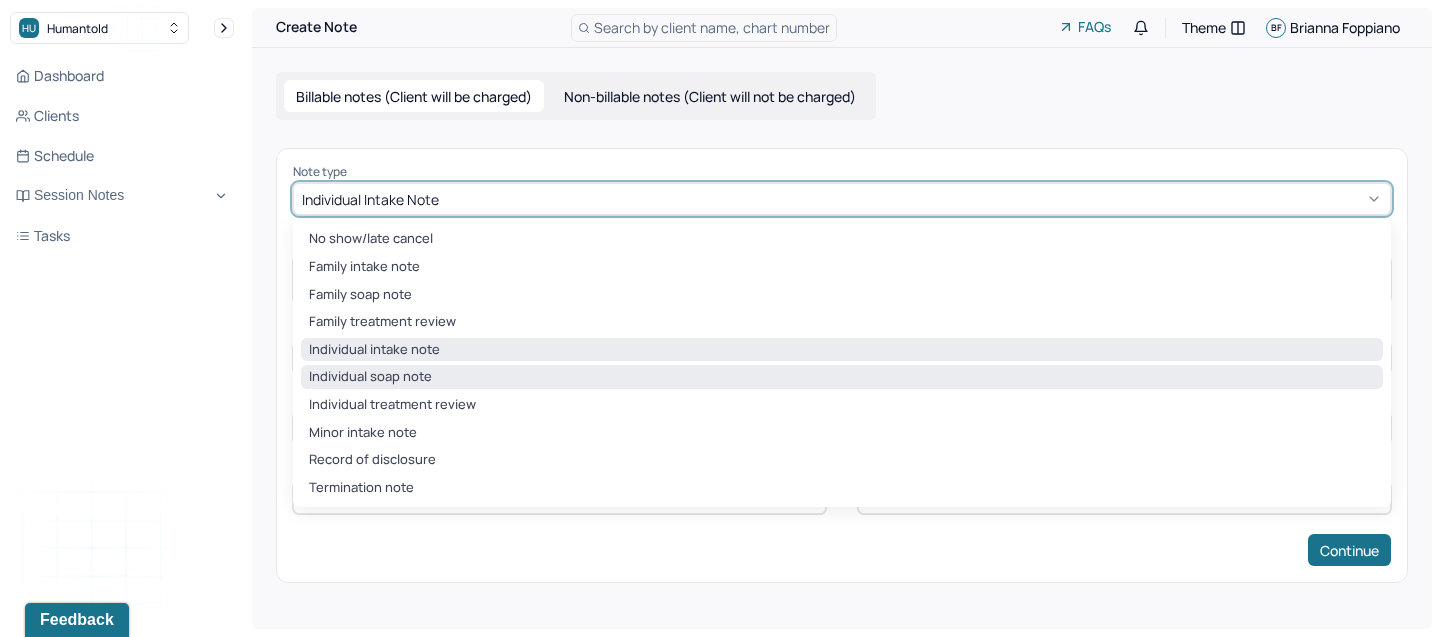 click on "Individual soap note" at bounding box center [842, 377] 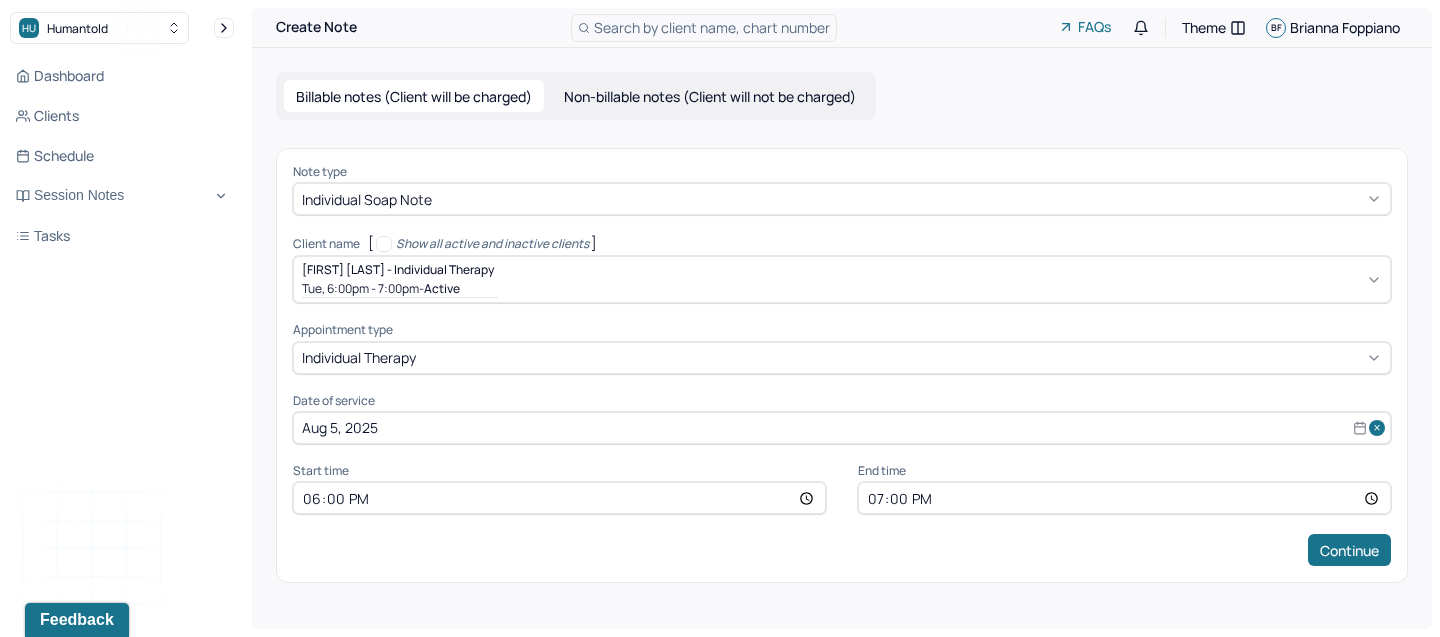 click on "Note type Individual soap note Client name [ Show all active and inactive clients ] [FIRST] [LAST] - Individual therapy [DAY], [TIME] - active Supervisee name Brianna Foppiano Appointment type individual therapy Date of service [DATE] Start time [TIME] End time [TIME] Continue" at bounding box center [842, 365] 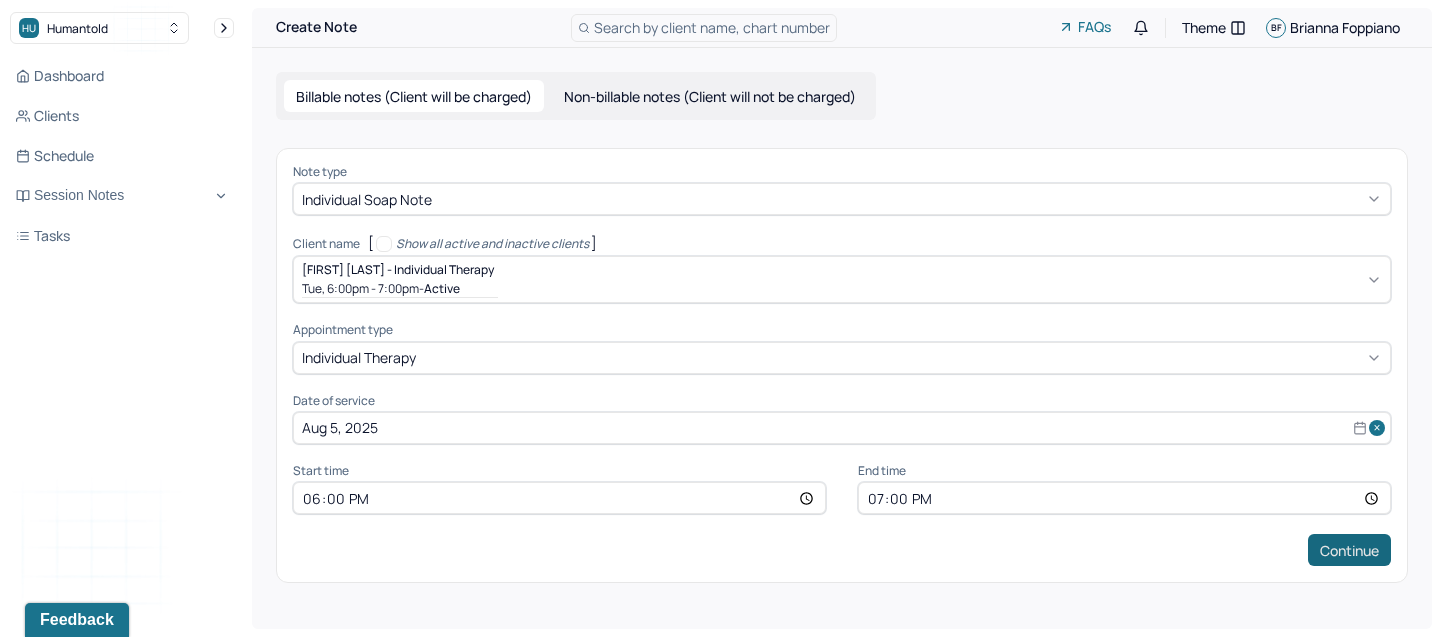 click on "Continue" at bounding box center (1349, 550) 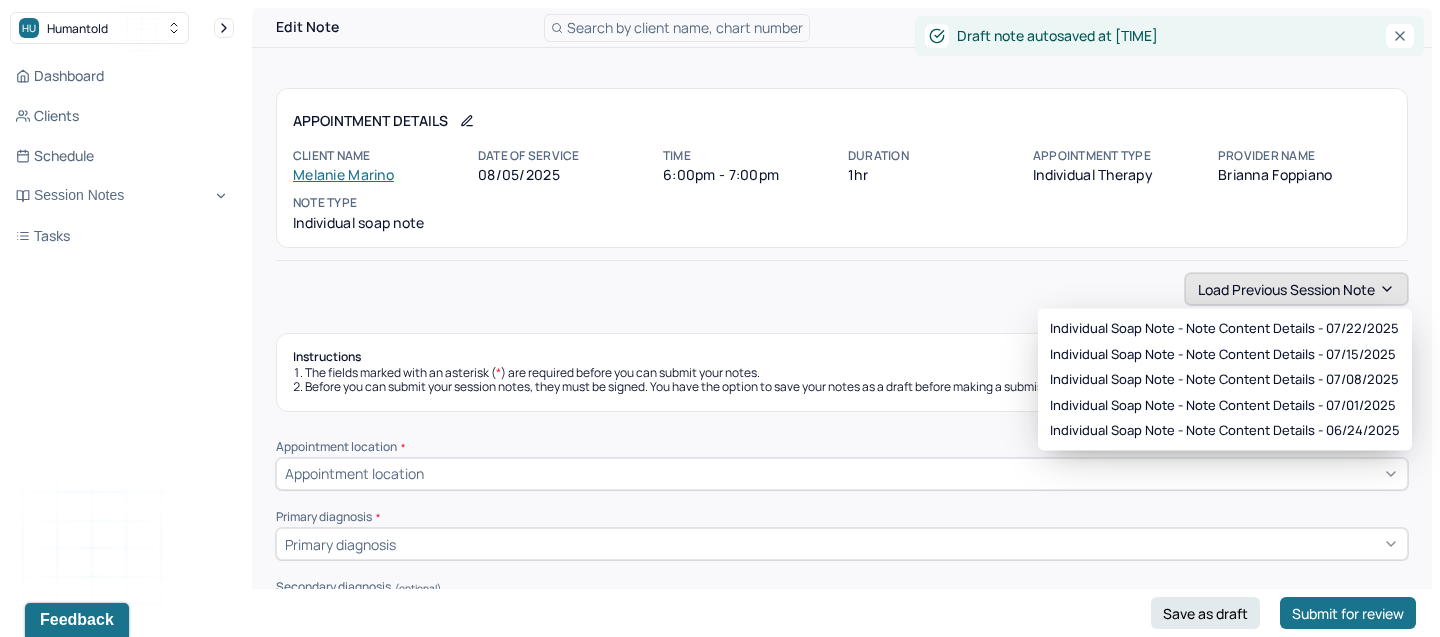 click on "Load previous session note" at bounding box center (1296, 289) 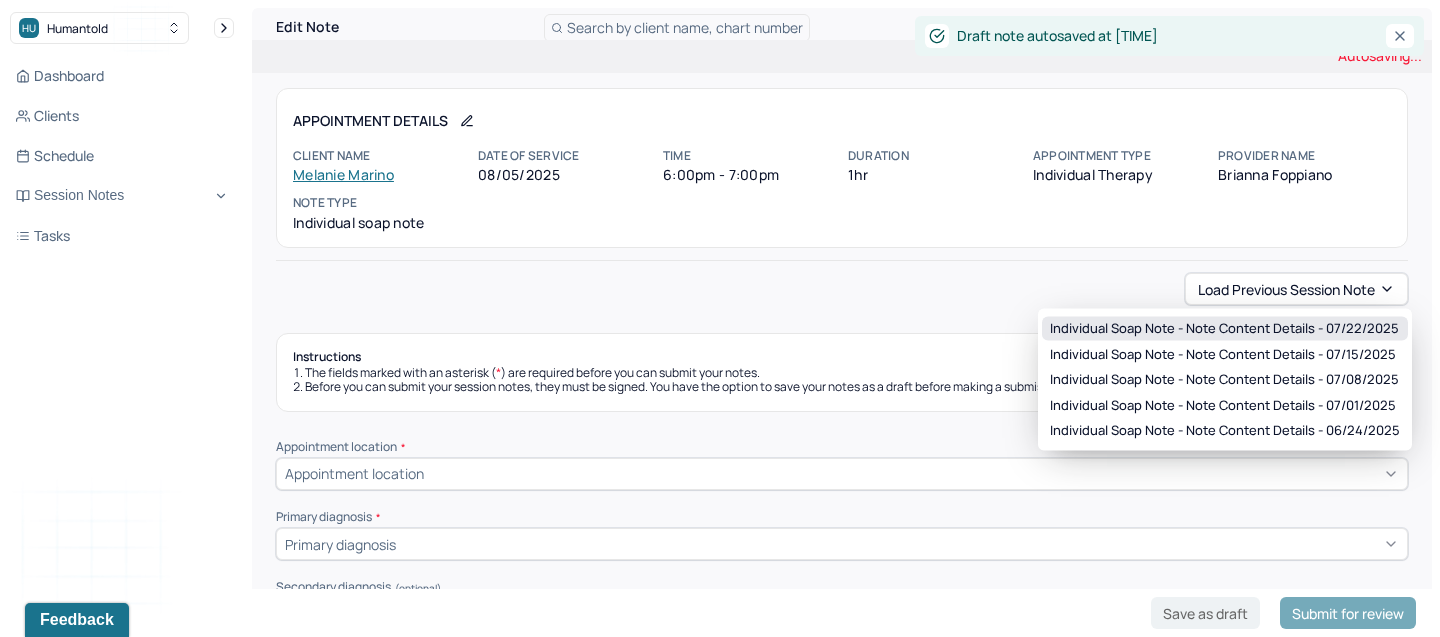 click on "Individual soap note   - Note content Details -   07/22/2025" at bounding box center (1224, 329) 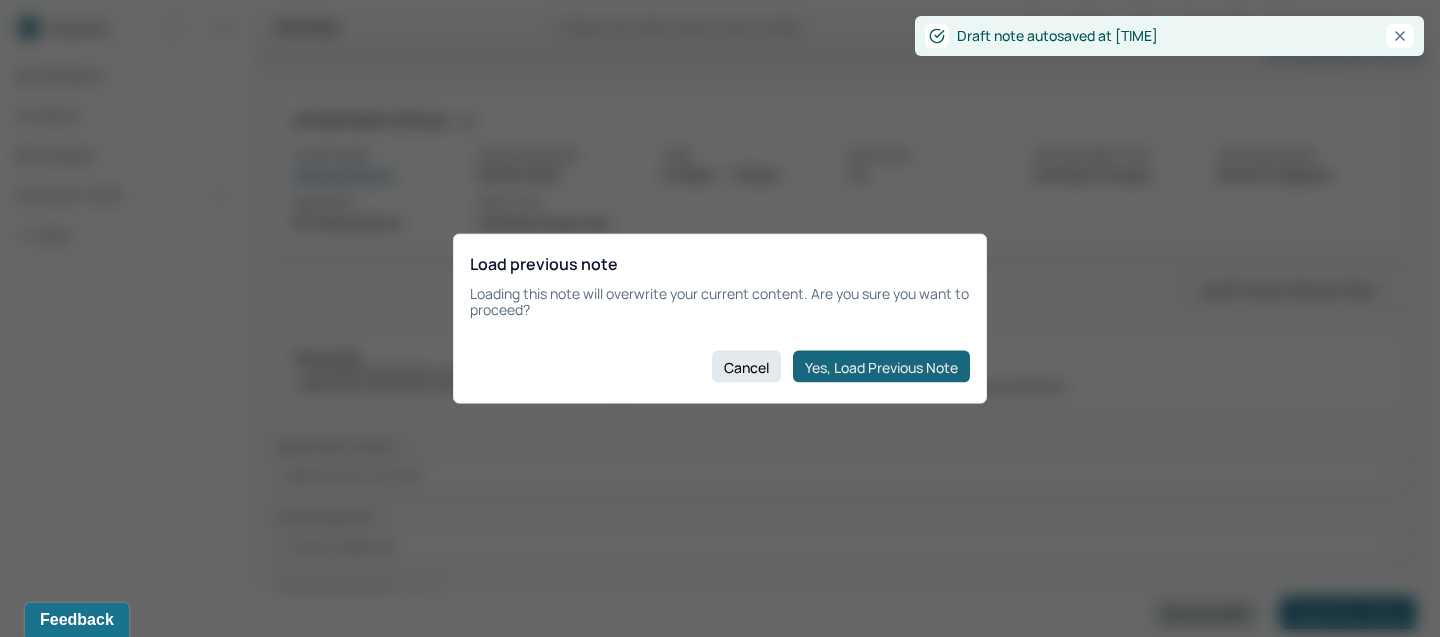 click on "Yes, Load Previous Note" at bounding box center (881, 367) 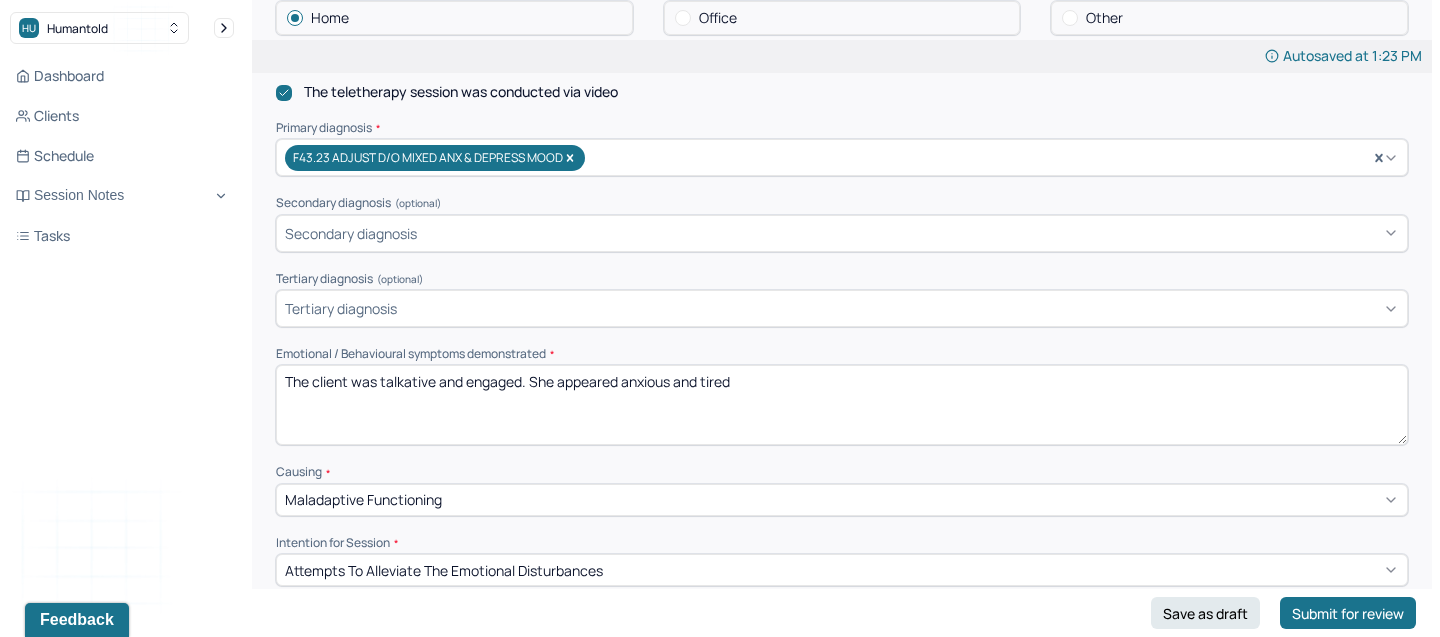 scroll, scrollTop: 604, scrollLeft: 0, axis: vertical 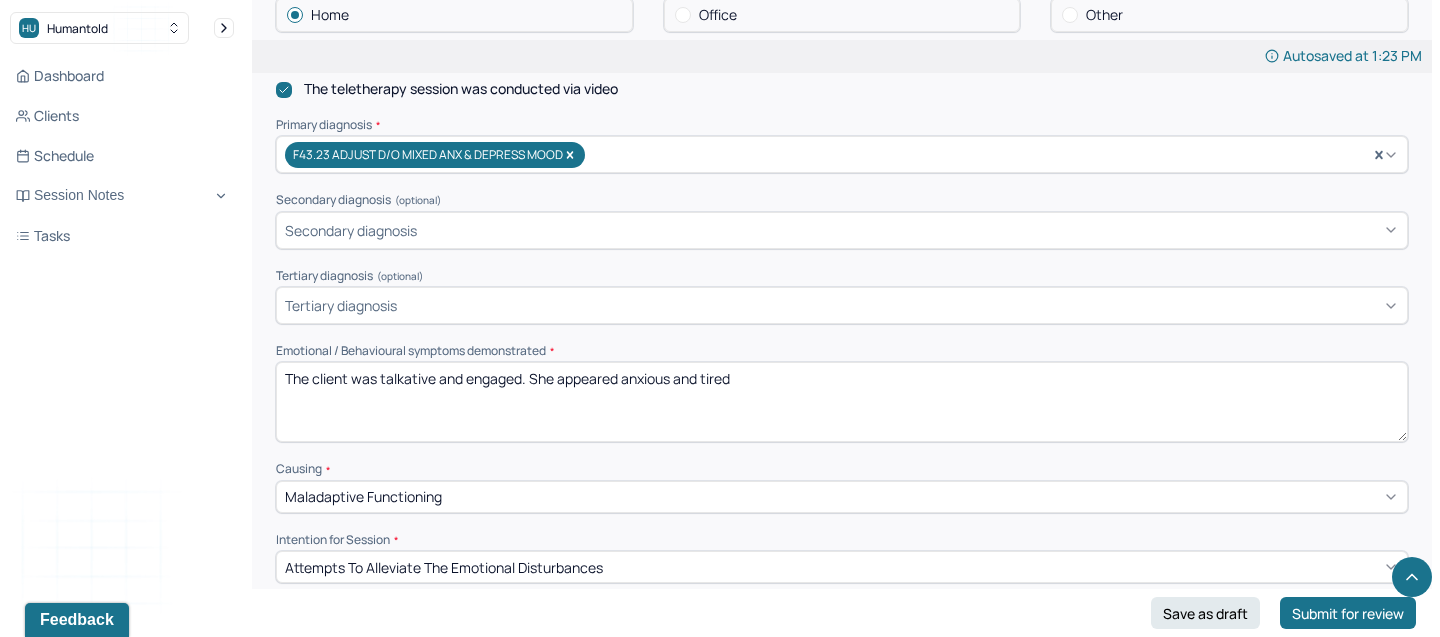 click on "The client was talkative and engaged. She appeared anxious and tired" at bounding box center [842, 402] 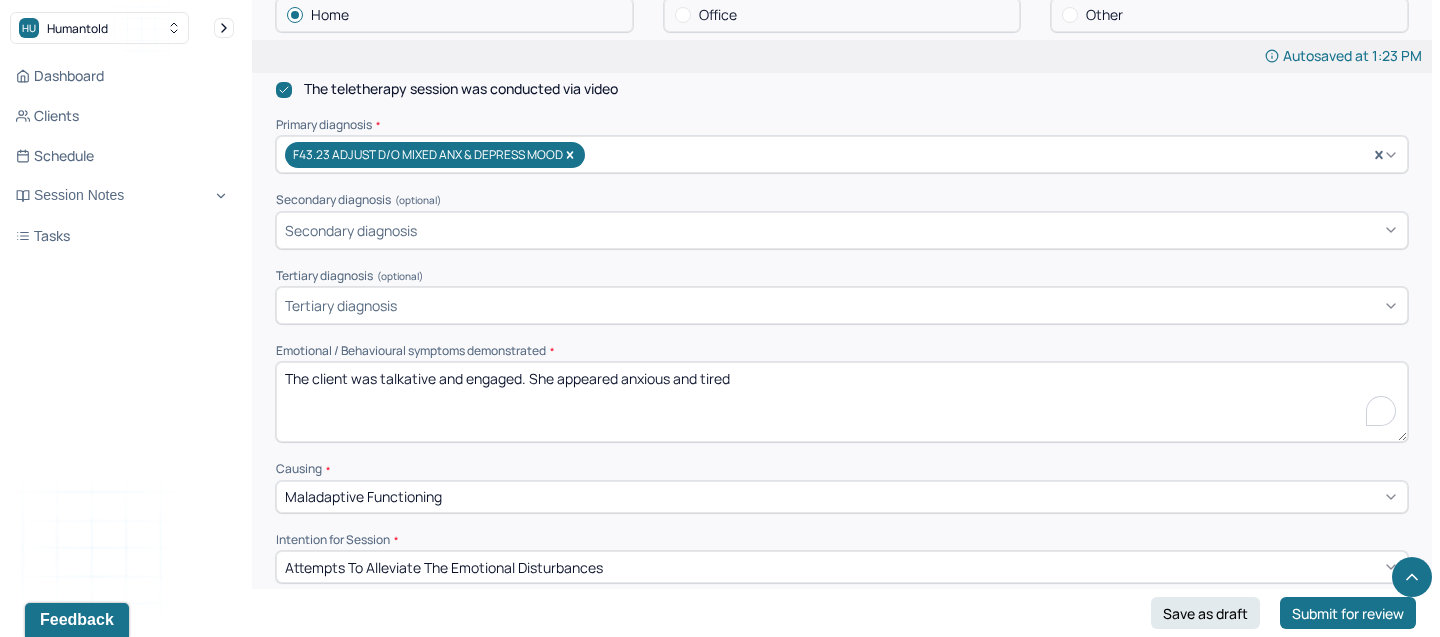 click on "The client was talkative and engaged. She appeared anxious and tired" at bounding box center (842, 402) 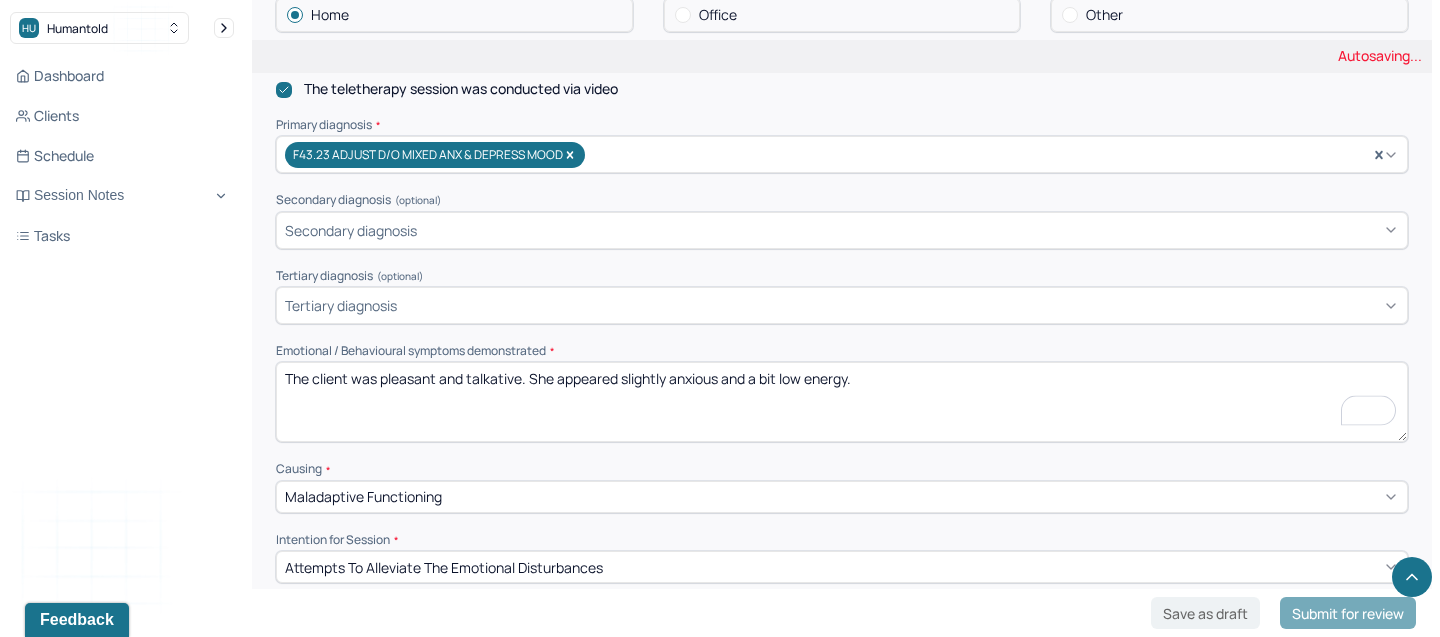 type on "The client was pleasant and talkative. She appeared slightly anxious and a bit low energy." 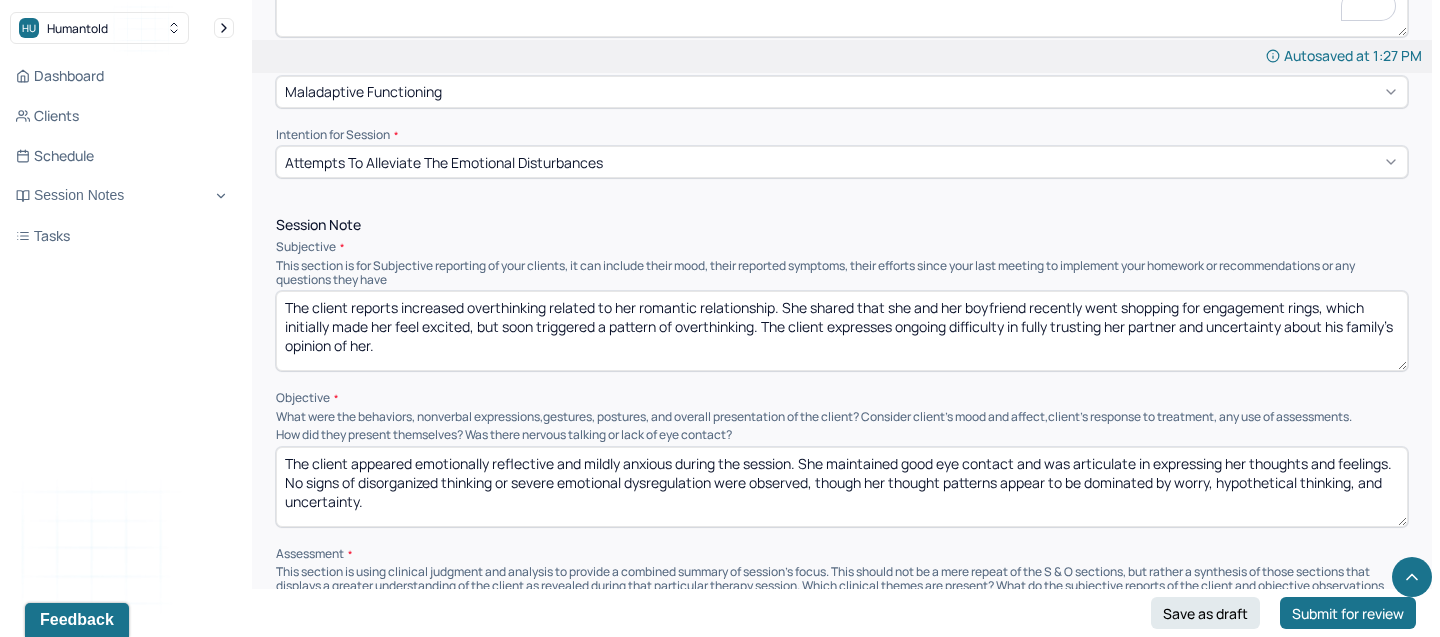 scroll, scrollTop: 1004, scrollLeft: 0, axis: vertical 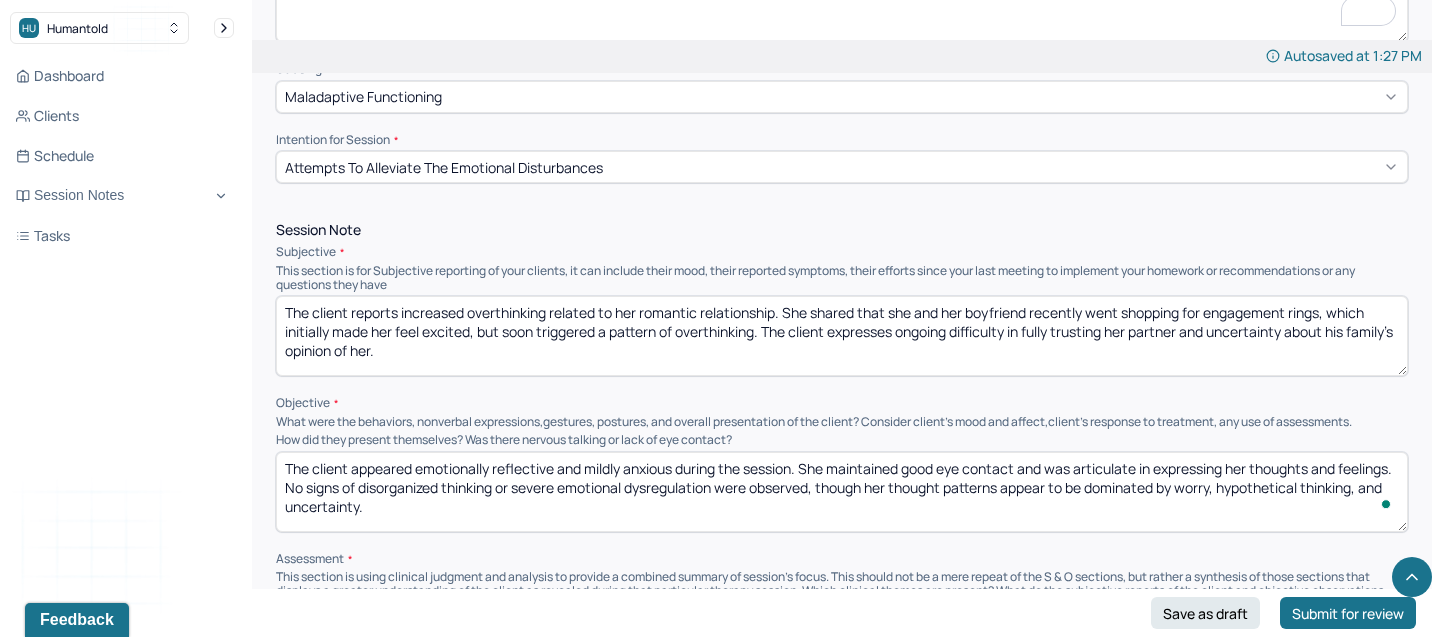 drag, startPoint x: 461, startPoint y: 511, endPoint x: 282, endPoint y: 456, distance: 187.25919 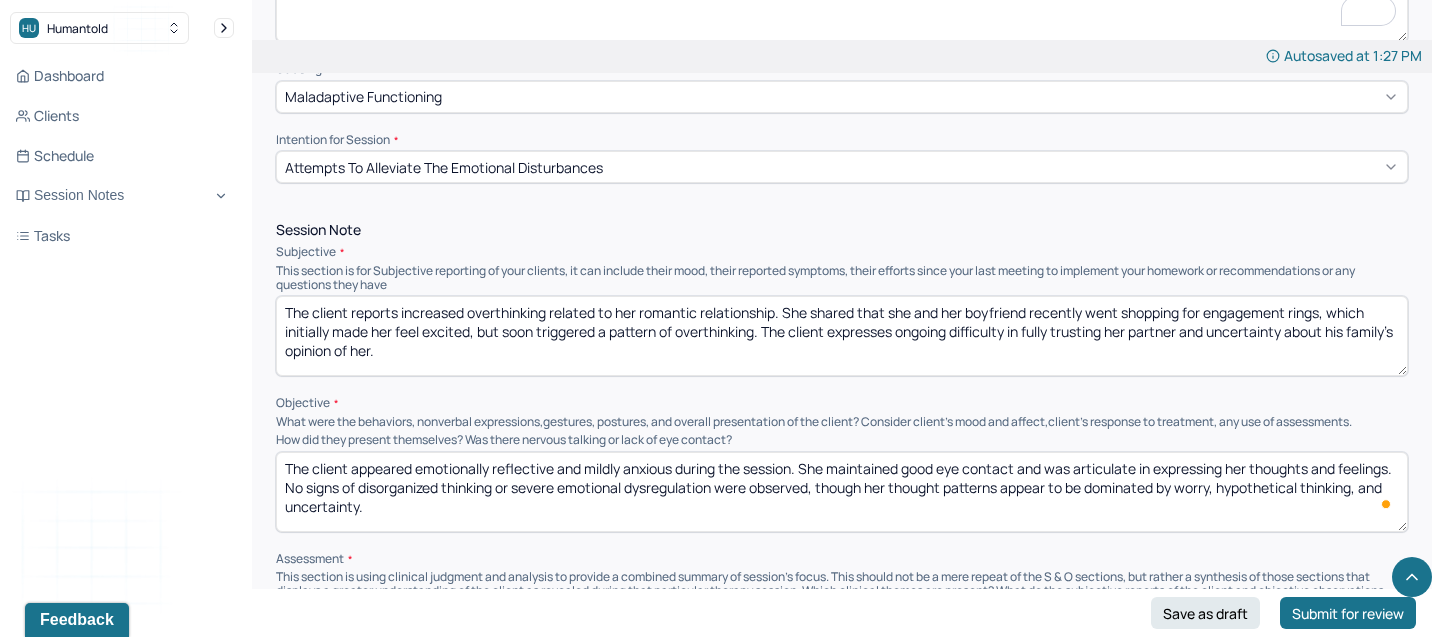 paste on "discussed ongoing difficulties in her relationships with her family. She expressed feeling like the black sheep and described a long-standing sense of being less valued compared to other family members. She shared recent frustration and annoyance stemming from her perception that her family was dismissive toward her boyfriend, while appearing more welcoming and engaged with her sister’s new partner" 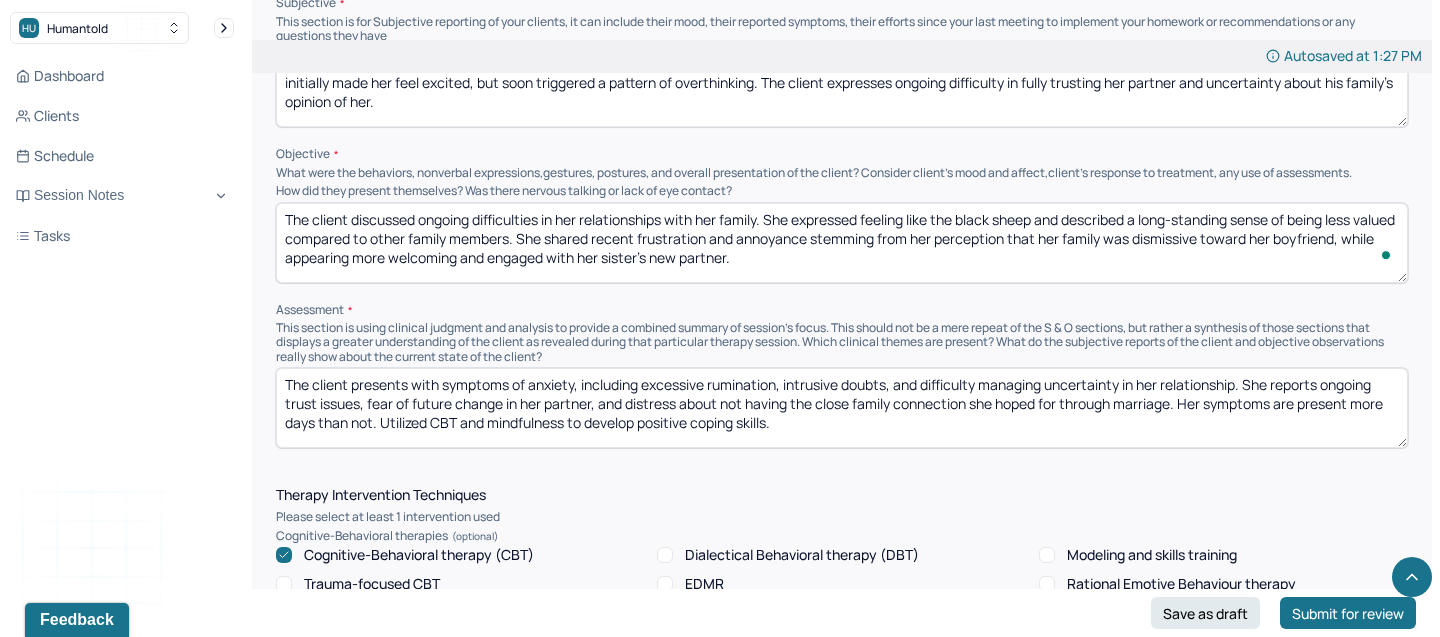 scroll, scrollTop: 1255, scrollLeft: 0, axis: vertical 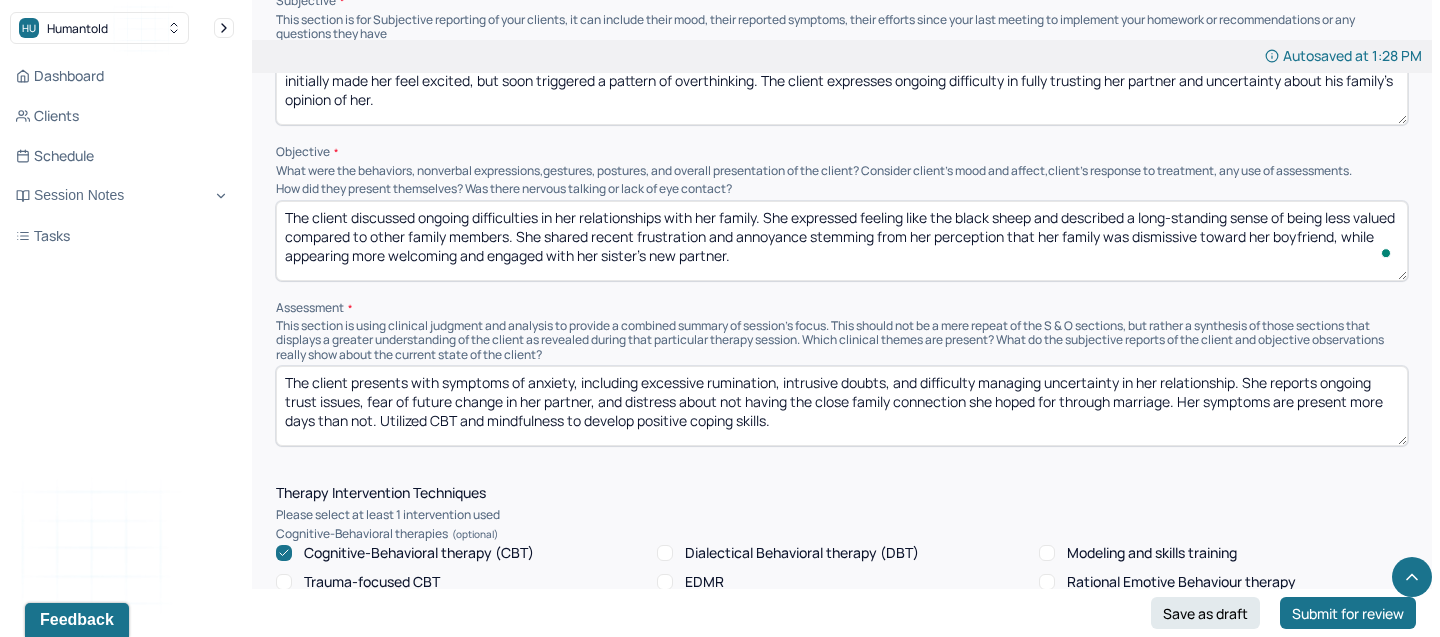 type on "The client discussed ongoing difficulties in her relationships with her family. She expressed feeling like the black sheep and described a long-standing sense of being less valued compared to other family members. She shared recent frustration and annoyance stemming from her perception that her family was dismissive toward her boyfriend, while appearing more welcoming and engaged with her sister’s new partner." 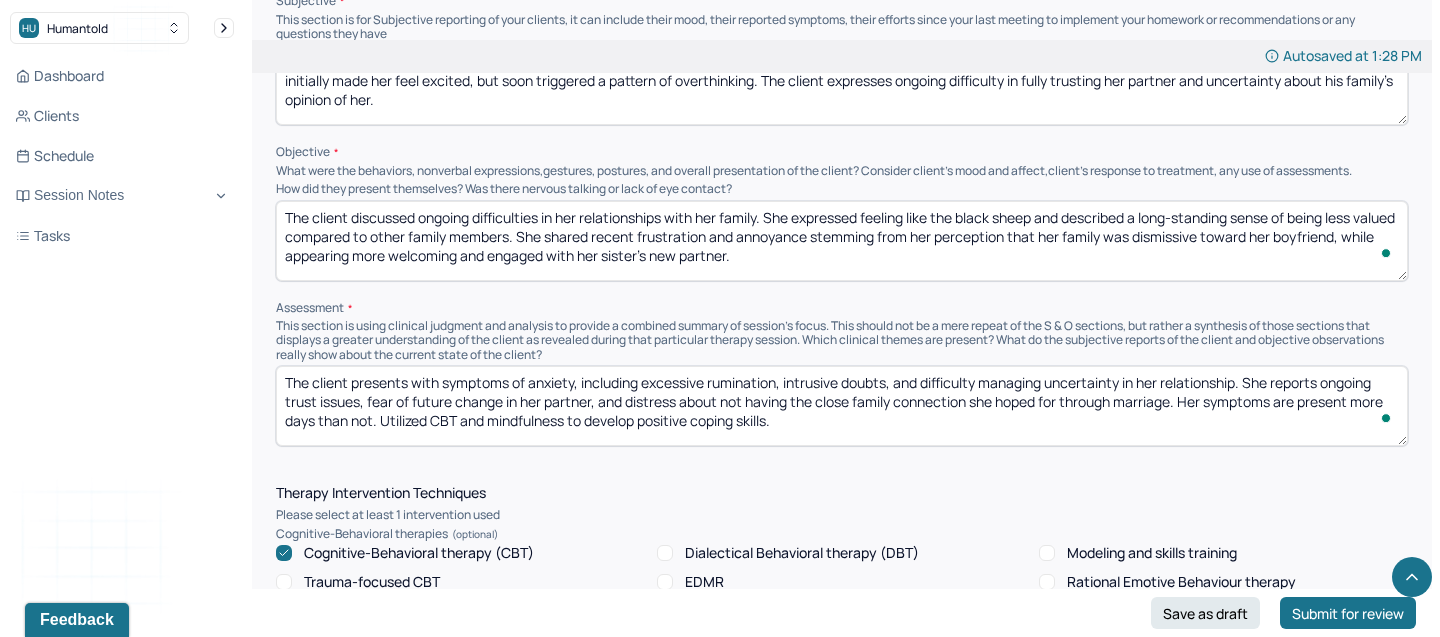 click on "The client presents with symptoms of anxiety, including excessive rumination, intrusive doubts, and difficulty managing uncertainty in her relationship. She reports ongoing trust issues, fear of future change in her partner, and distress about not having the close family connection she hoped for through marriage. Her symptoms are present more days than not. Utilized CBT and mindfulness to develop positive coping skills." at bounding box center [842, 406] 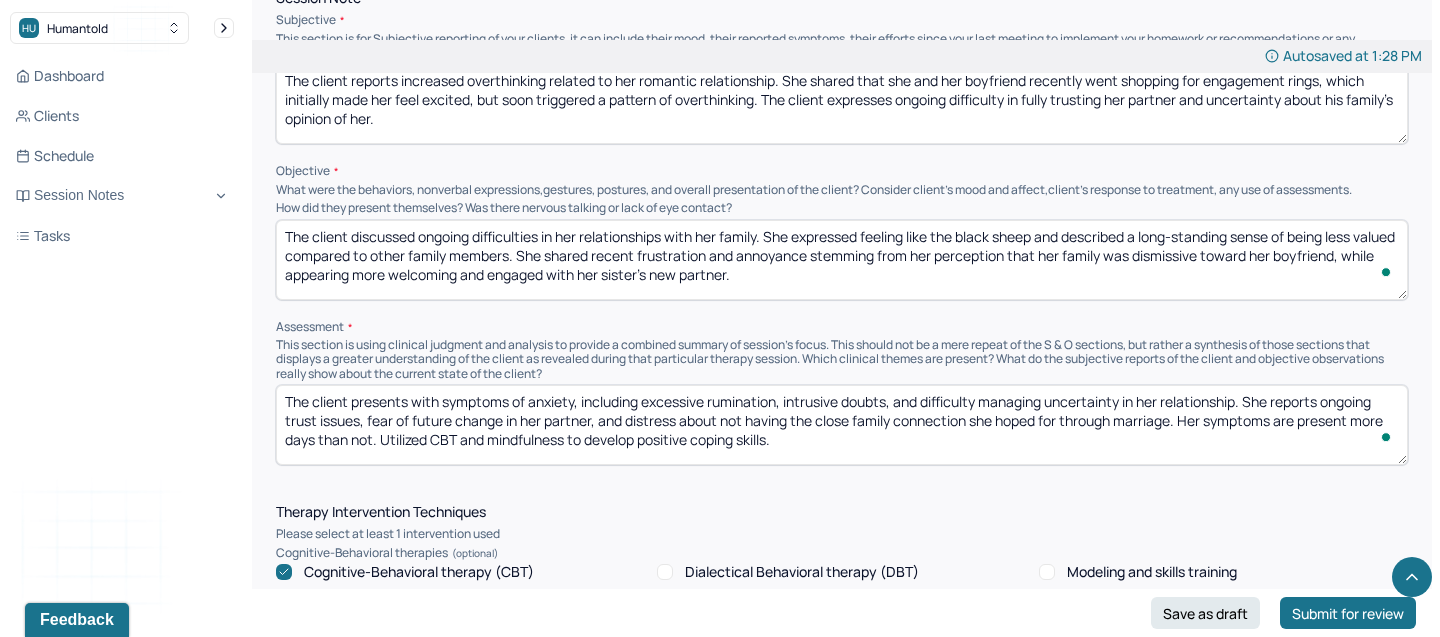 click on "The client discussed ongoing difficulties in her relationships with her family. She expressed feeling like the black sheep and described a long-standing sense of being less valued compared to other family members. She shared recent frustration and annoyance stemming from her perception that her family was dismissive toward her boyfriend, while appearing more welcoming and engaged with her sister’s new partner." at bounding box center [842, 260] 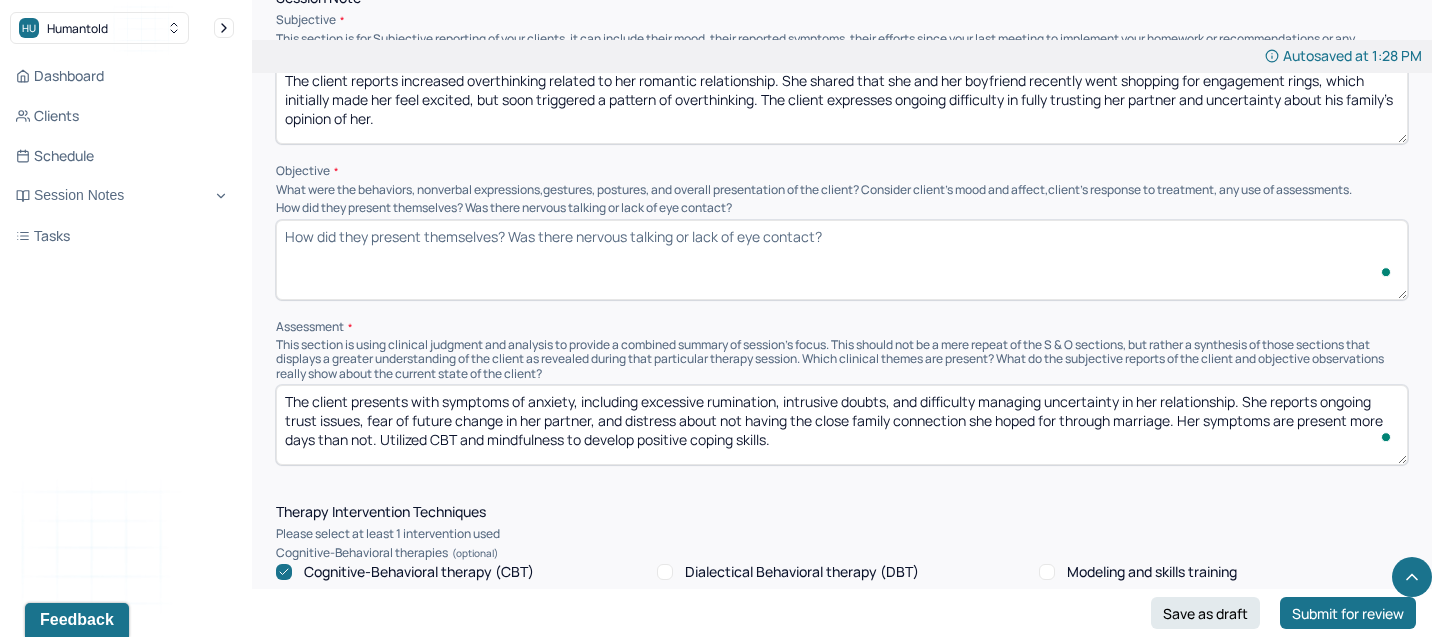 scroll, scrollTop: 1140, scrollLeft: 0, axis: vertical 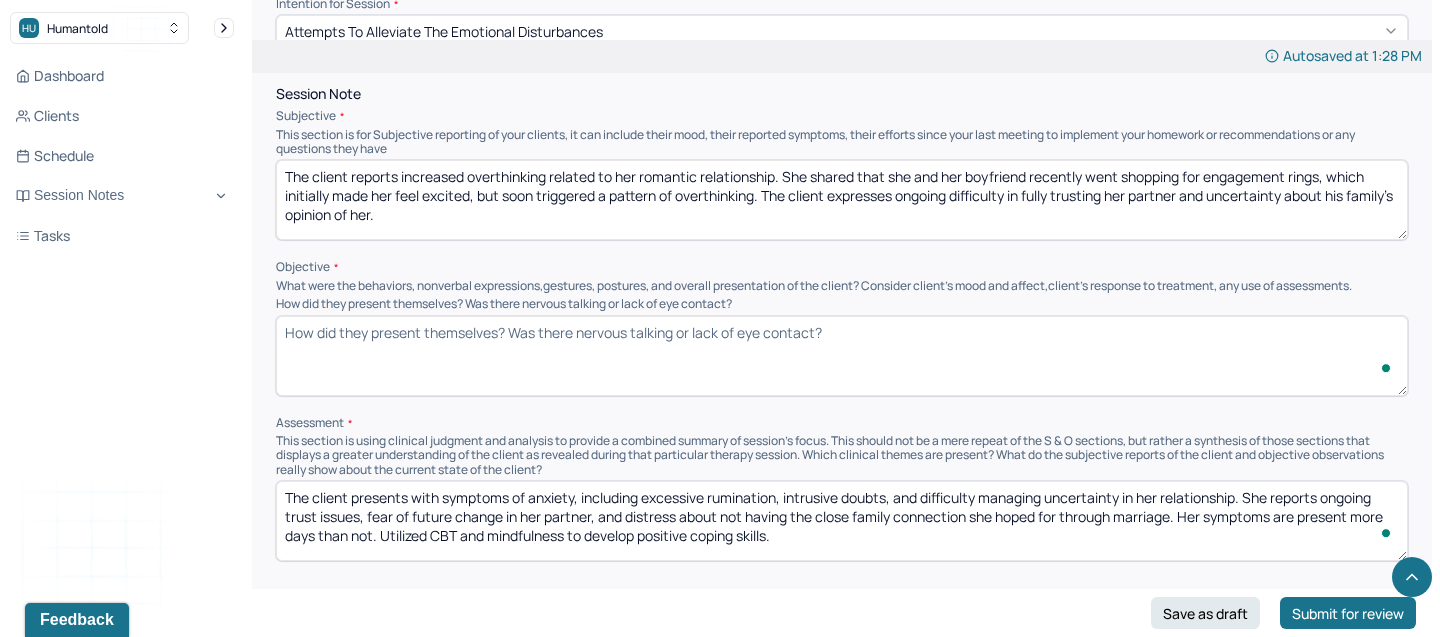 type 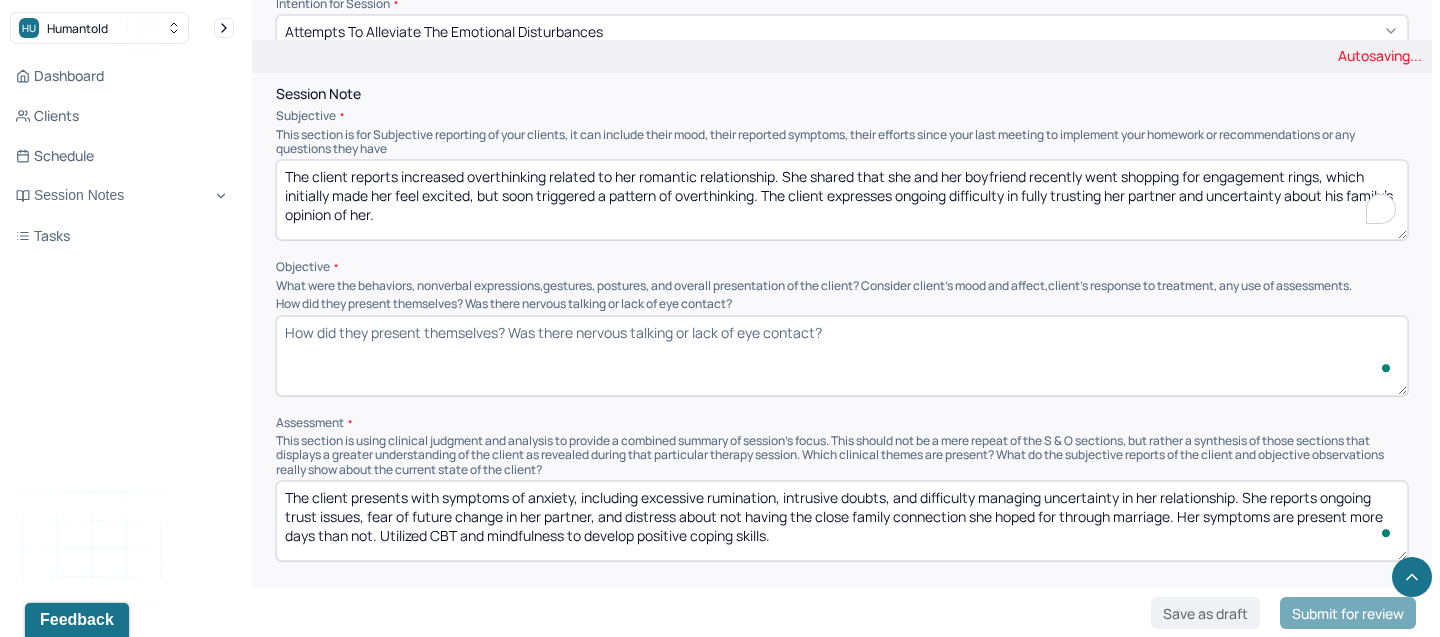 click on "The client reports increased overthinking related to her romantic relationship. She shared that she and her boyfriend recently went shopping for engagement rings, which initially made her feel excited, but soon triggered a pattern of overthinking. The client expresses ongoing difficulty in fully trusting her partner and uncertainty about his family’s opinion of her." at bounding box center (842, 200) 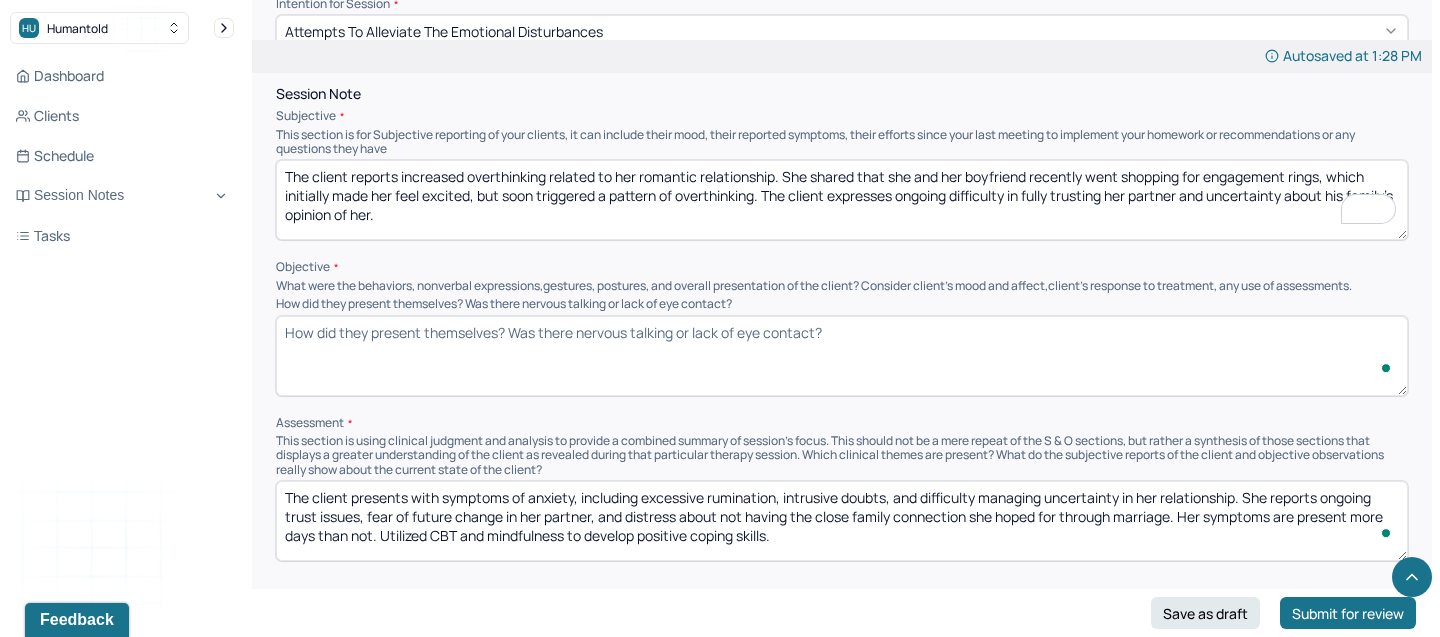 paste on "discussed ongoing difficulties in her relationships with her family. She expressed feeling like the black sheep and described a long-standing sense of being less valued compared to other family members. She shared recent frustration and annoyance stemming from her perception that her family was dismissive toward her boyfriend, while appearing more welcoming and engaged with her sister’s new partn" 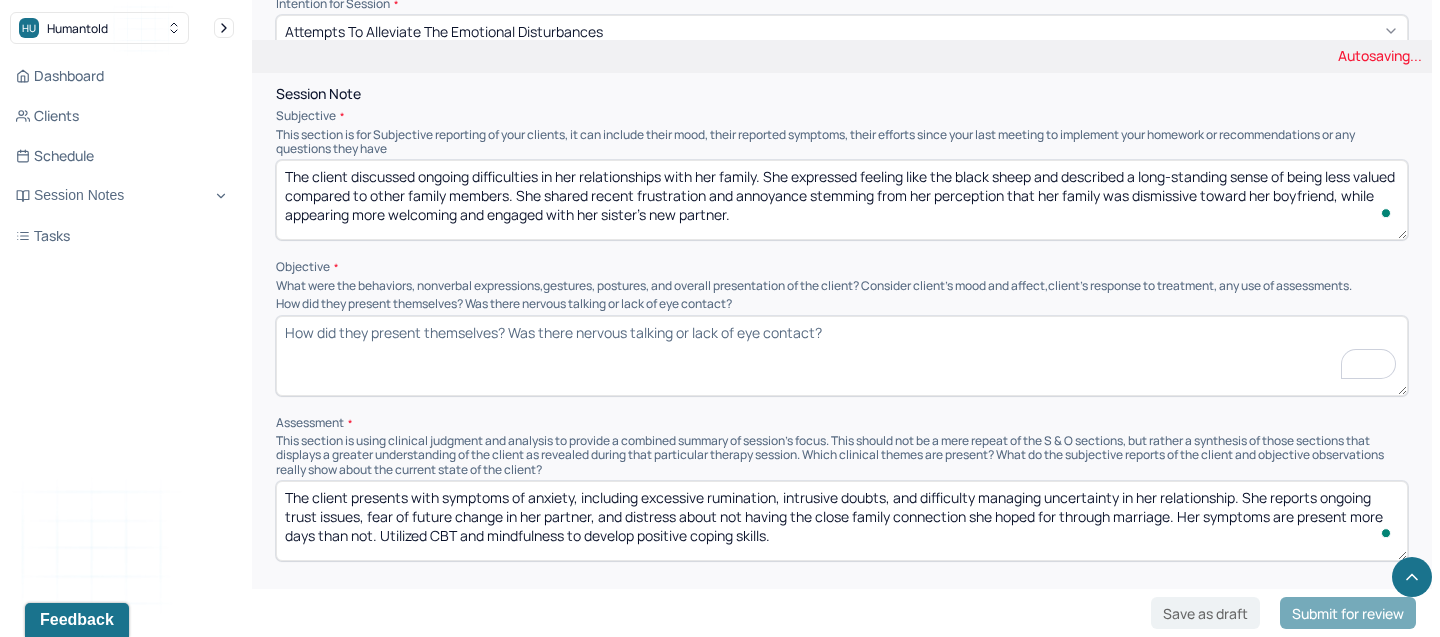 type on "The client discussed ongoing difficulties in her relationships with her family. She expressed feeling like the black sheep and described a long-standing sense of being less valued compared to other family members. She shared recent frustration and annoyance stemming from her perception that her family was dismissive toward her boyfriend, while appearing more welcoming and engaged with her sister’s new partner." 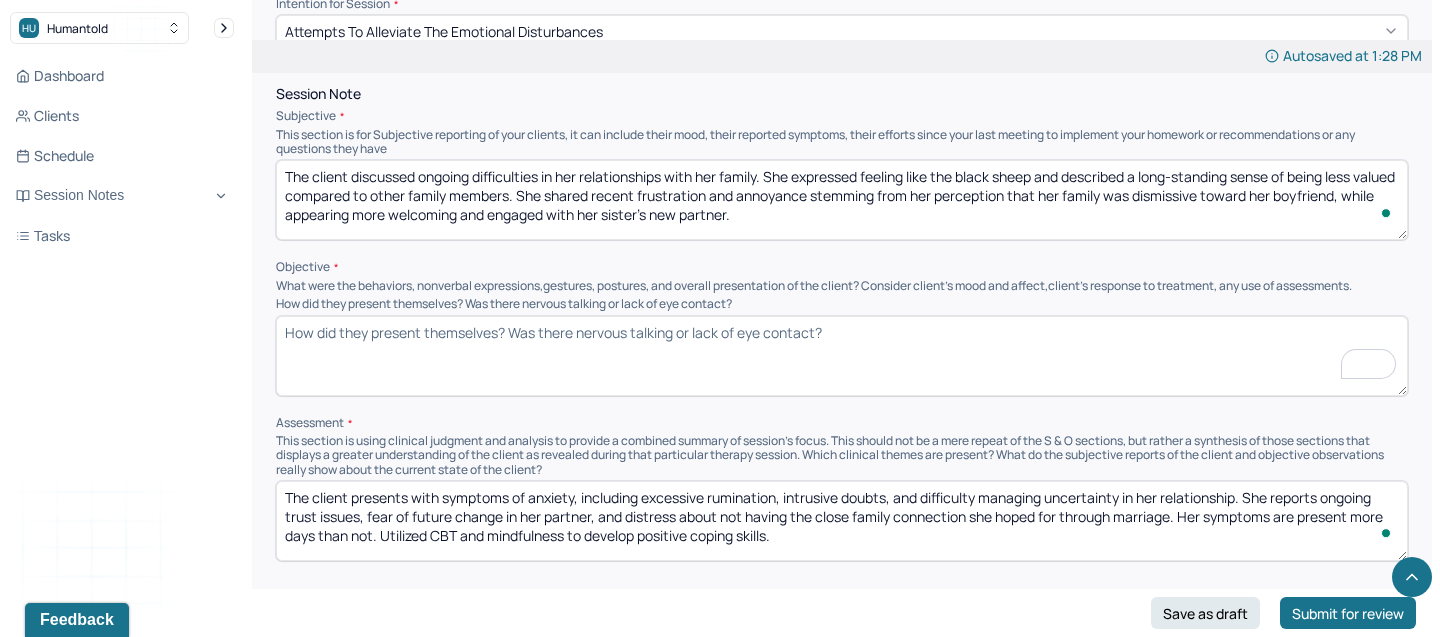 click on "How did they present themselves? Was there nervous talking or lack of eye contact?" at bounding box center (842, 356) 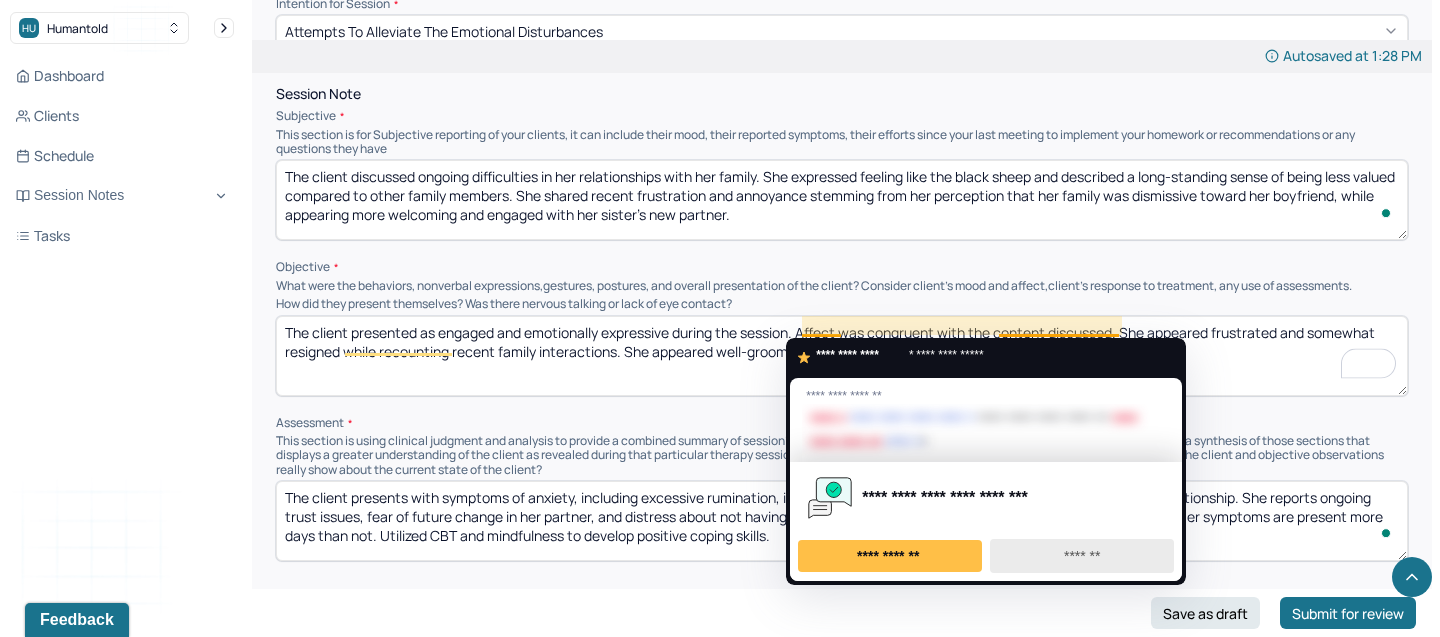 click on "*******" at bounding box center (1082, 556) 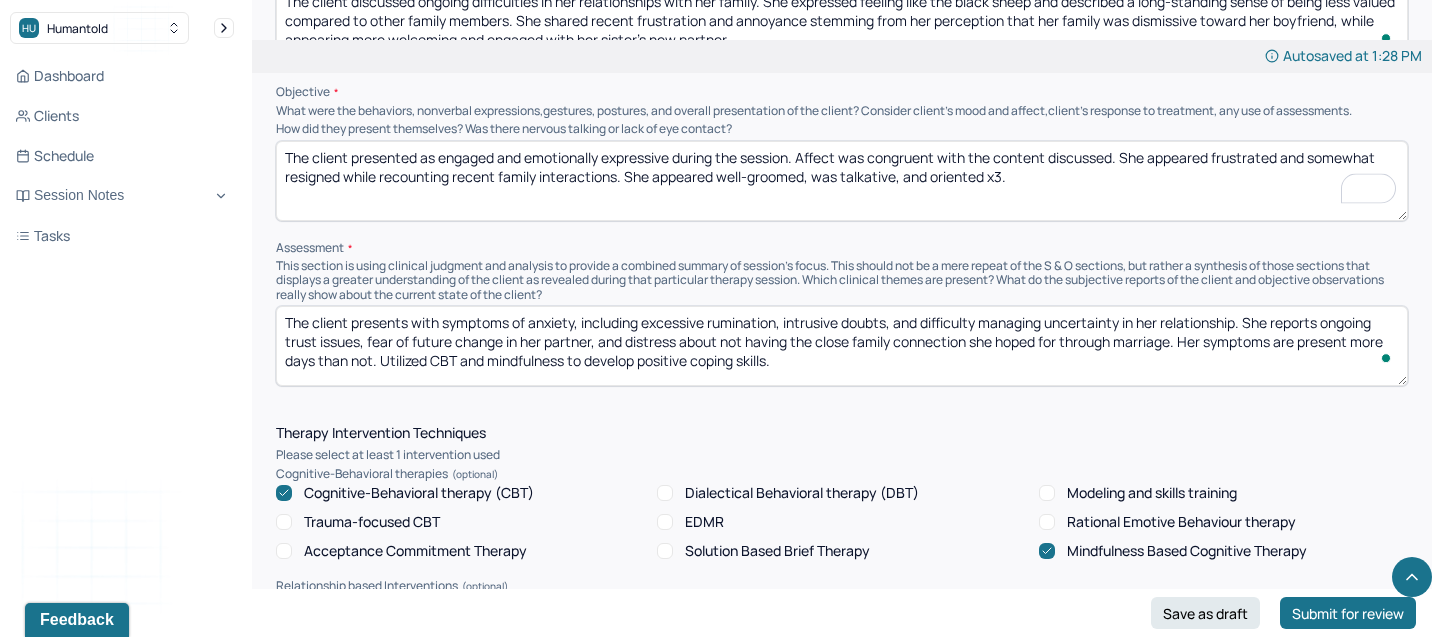 scroll, scrollTop: 1317, scrollLeft: 0, axis: vertical 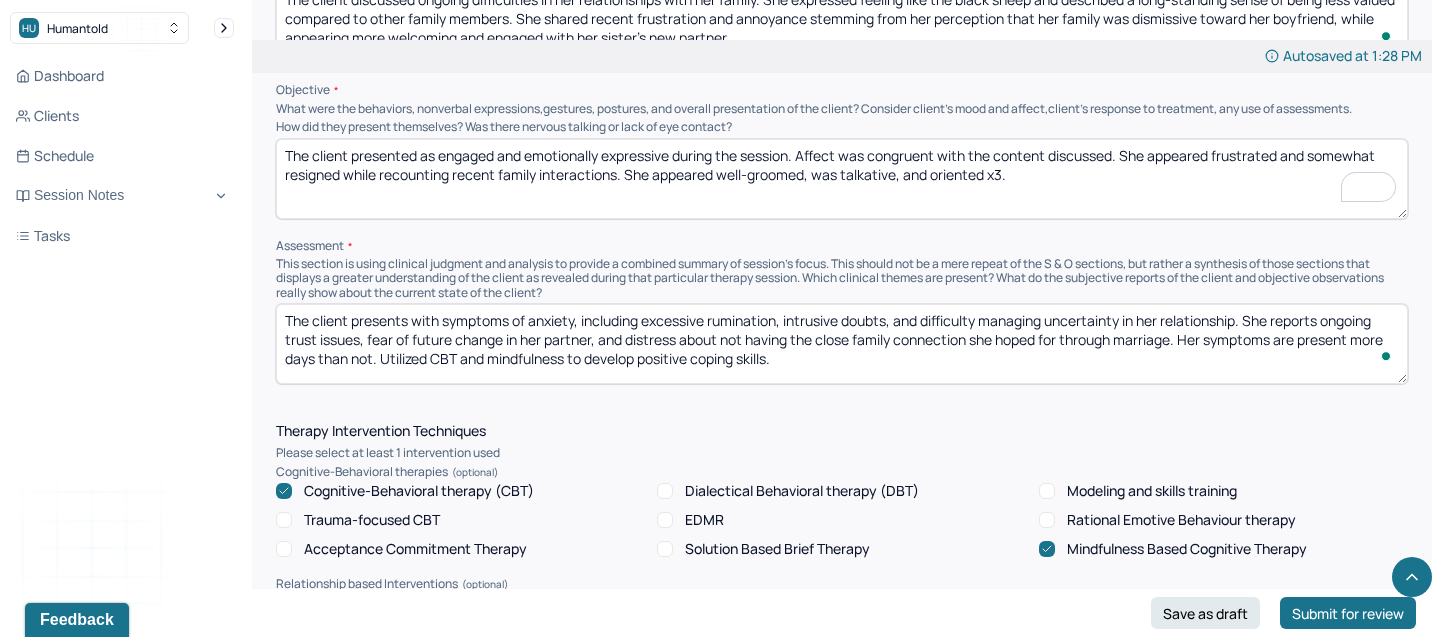 type on "The client presented as engaged and emotionally expressive during the session. Affect was congruent with the content discussed. She appeared frustrated and somewhat resigned while recounting recent family interactions. She appeared well-groomed, was talkative, and oriented x3." 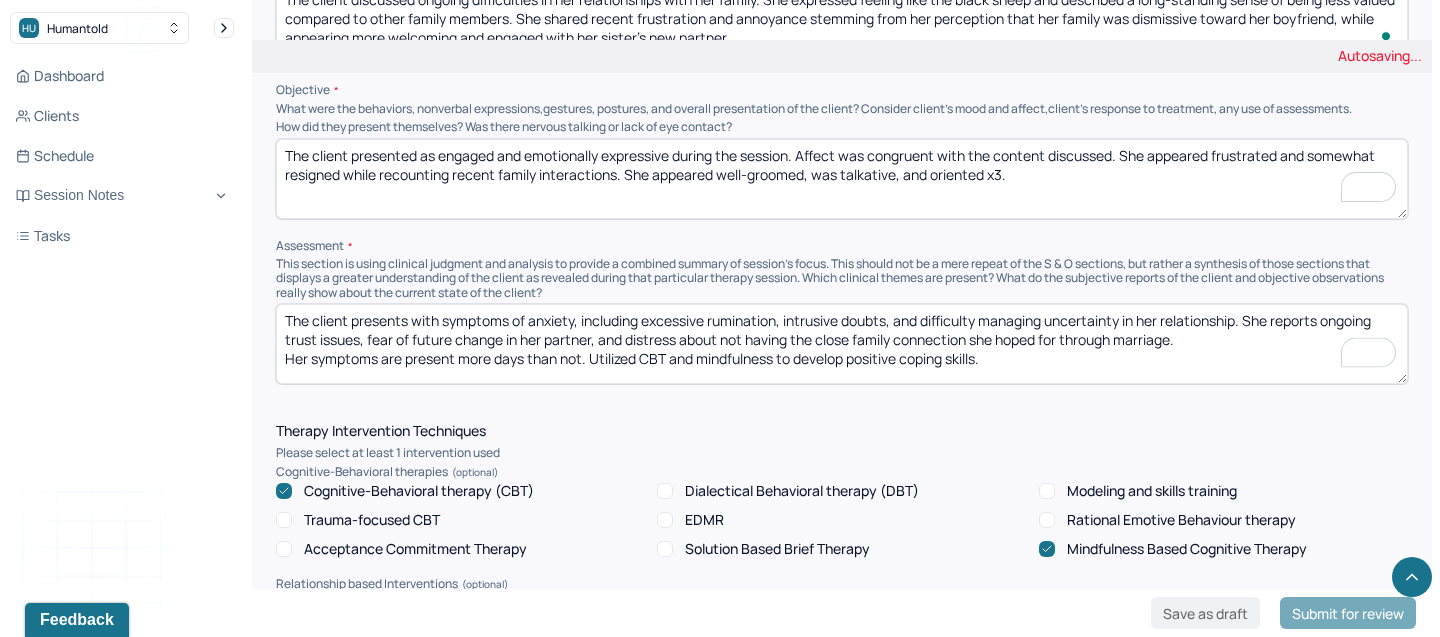 drag, startPoint x: 1186, startPoint y: 334, endPoint x: 547, endPoint y: 243, distance: 645.44714 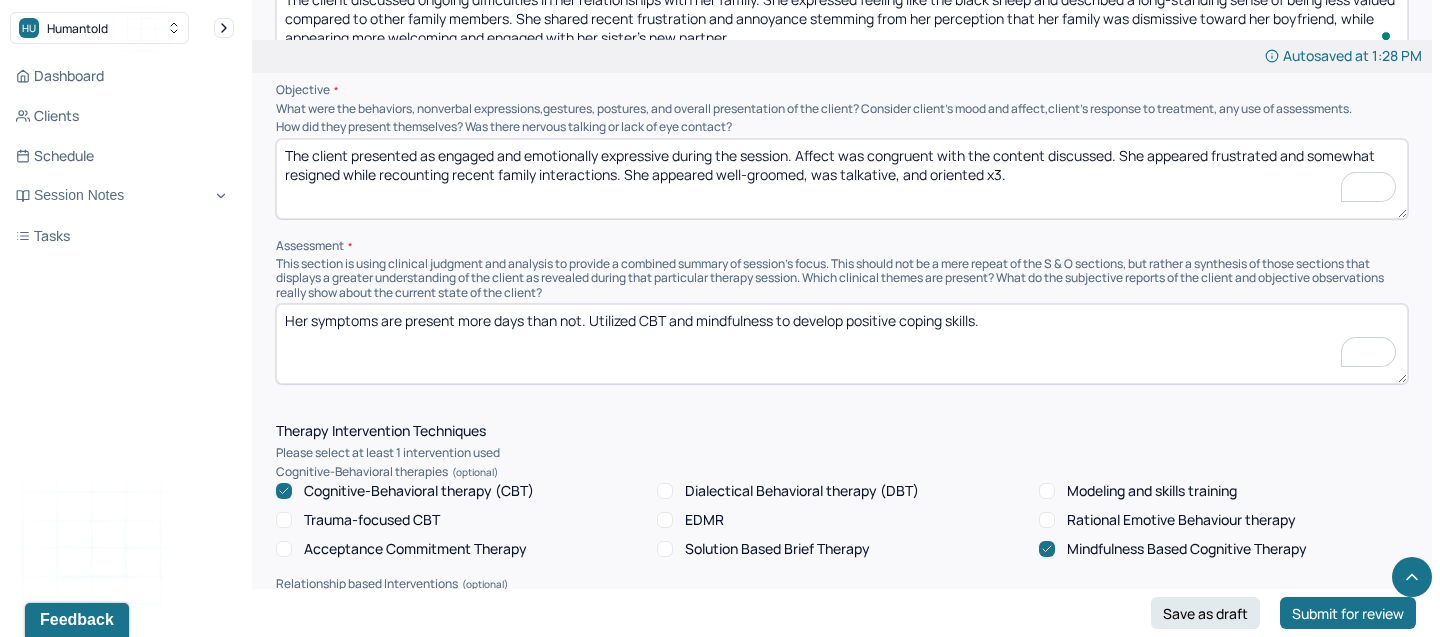 paste on "The client continues to experience interpersonal challenges within her family system, marked by perceived invalidation, favoritism, and emotional distance. These issues appear to reinforce longstanding negative self-perceptions and contribute to feelings of frustration and isolation." 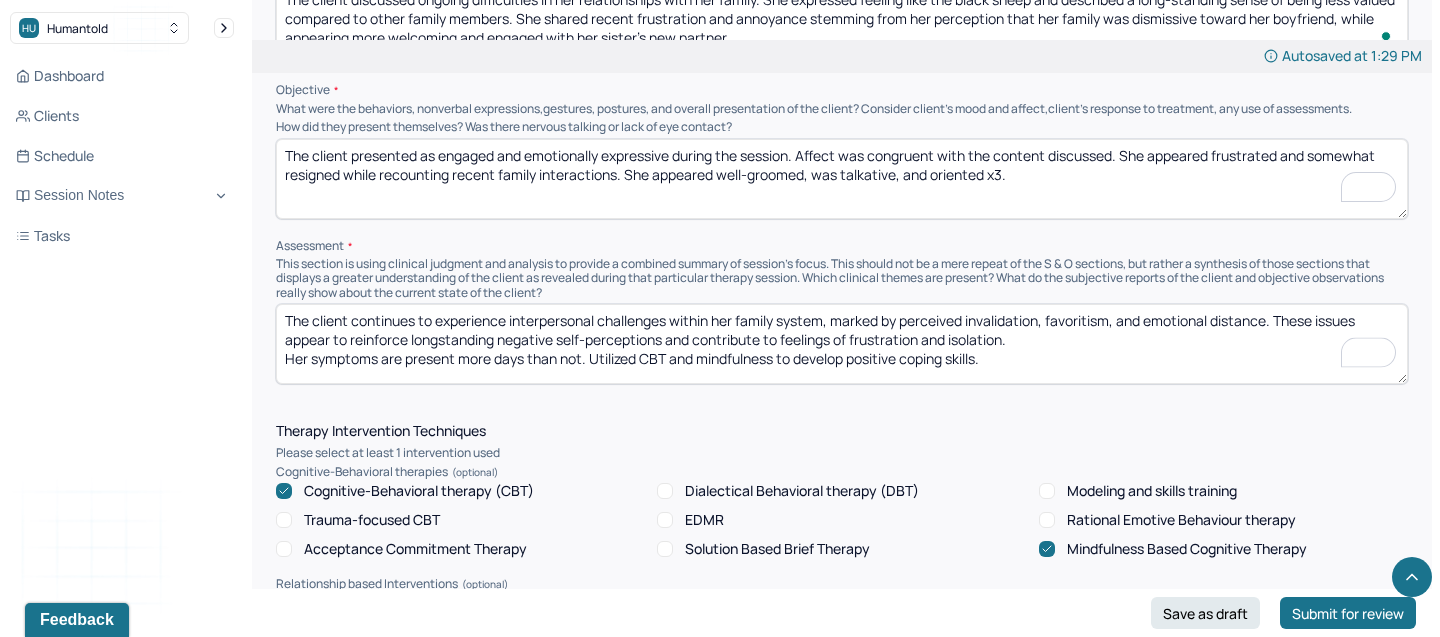 click on "The client continues to experience interpersonal challenges within her family system, marked by perceived invalidation, favoritism, and emotional distance. These issues appear to reinforce longstanding negative self-perceptions and contribute to feelings of frustration and isolation.
Her symptoms are present more days than not. Utilized CBT and mindfulness to develop positive coping skills." at bounding box center [842, 344] 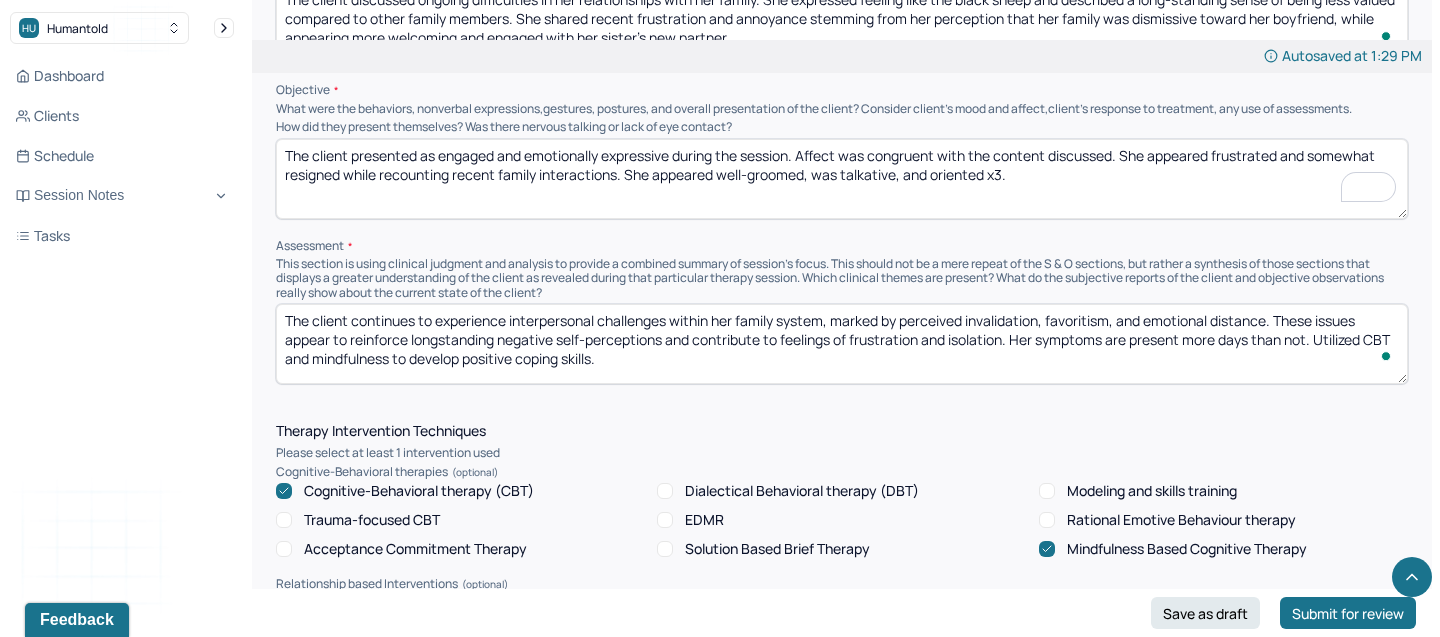 scroll, scrollTop: 9, scrollLeft: 0, axis: vertical 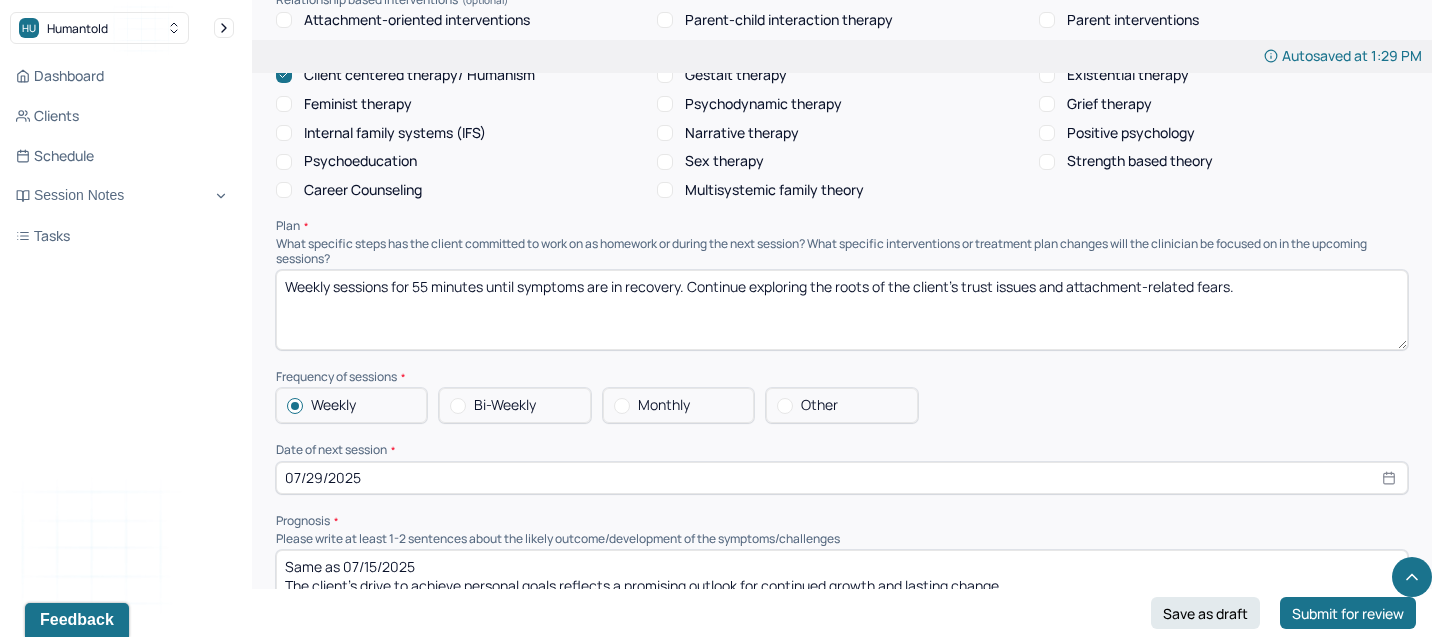 type on "The client continues to experience interpersonal challenges within her family system, marked by perceived invalidation, favoritism, and emotional distance. These issues appear to reinforce longstanding negative self-perceptions and contribute to feelings of frustration and isolation. Her symptoms are present more days than not. Utilized CBT and mindfulness to develop positive coping skills." 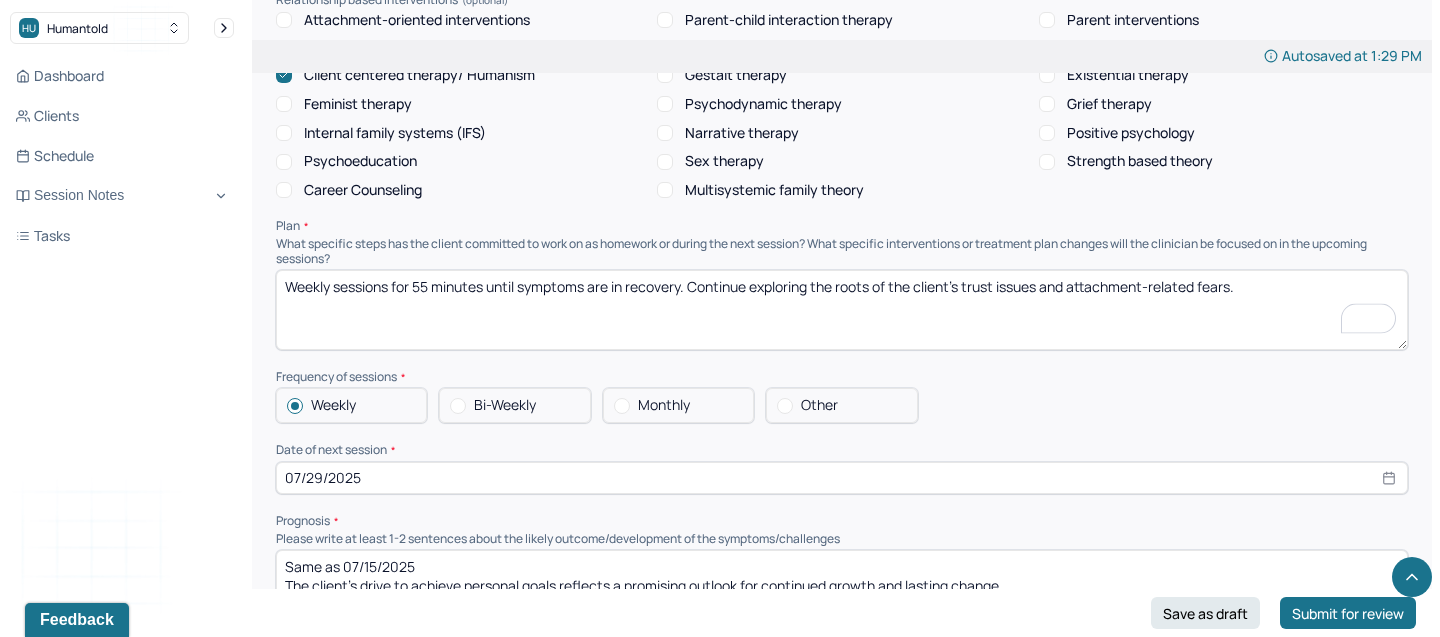 scroll, scrollTop: 9, scrollLeft: 0, axis: vertical 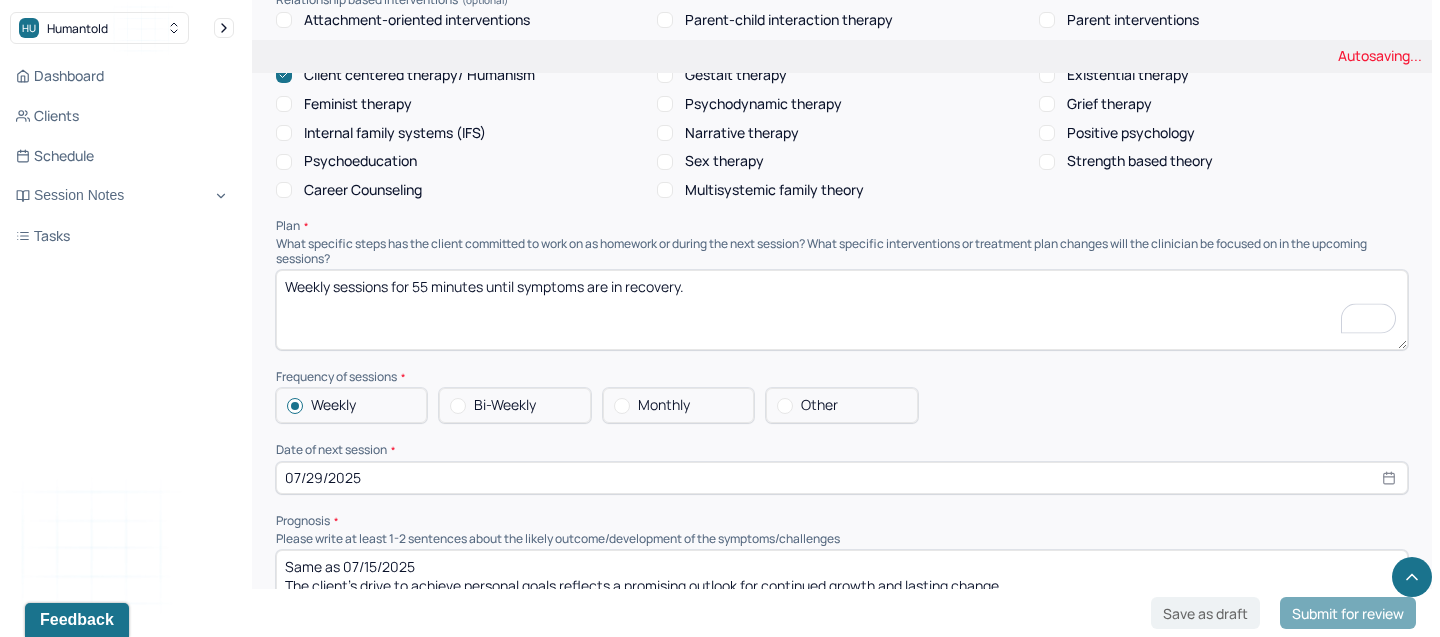 type on "Weekly sessions for 55 minutes until symptoms are in recovery." 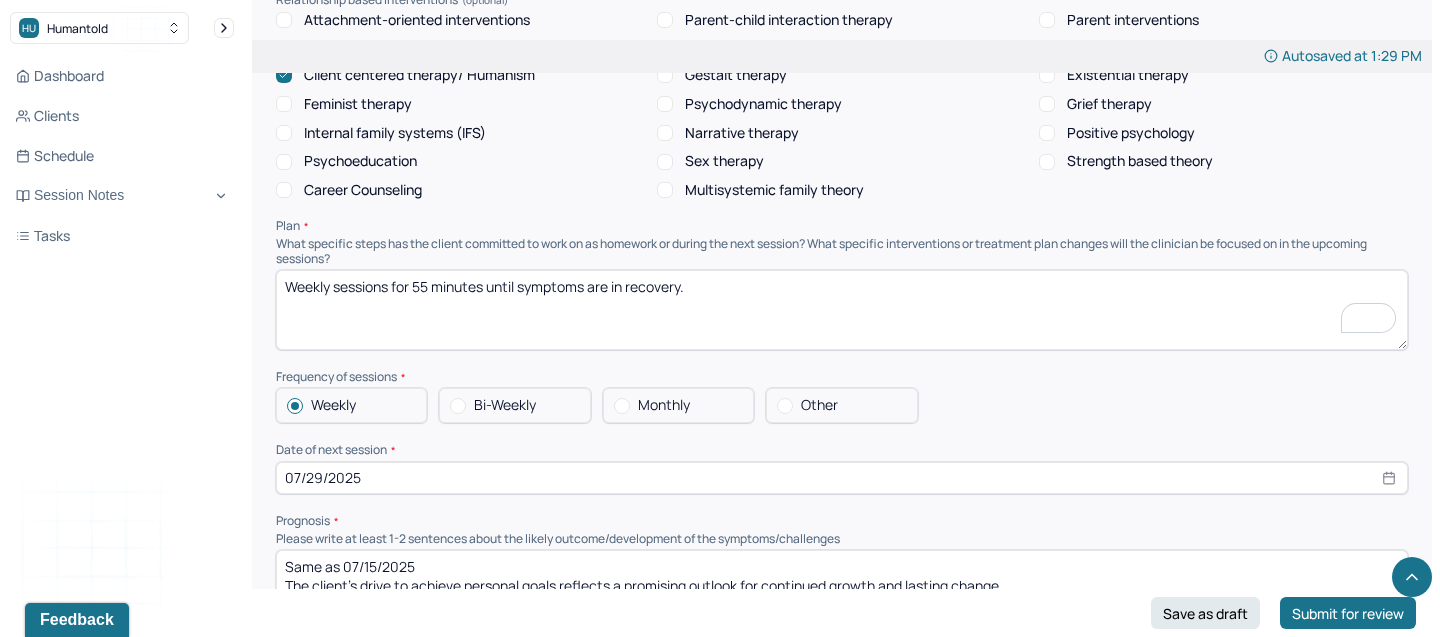 scroll, scrollTop: 0, scrollLeft: 0, axis: both 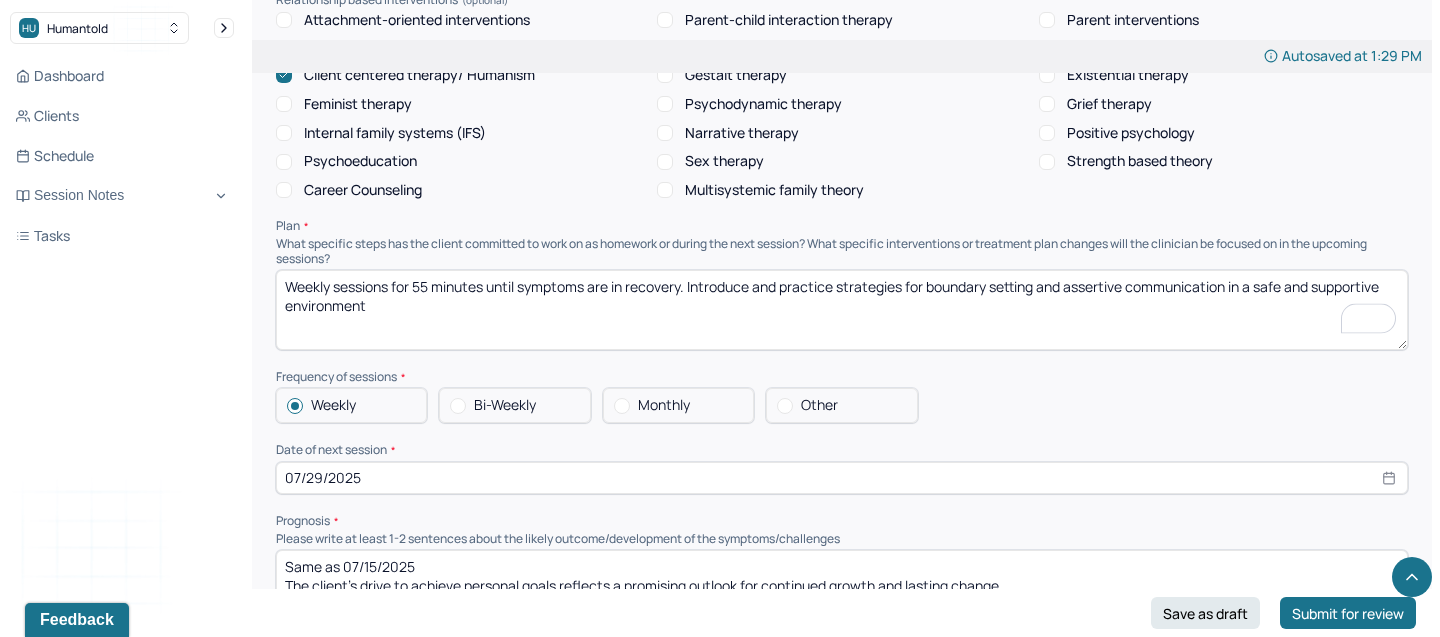 type on "Weekly sessions for 55 minutes until symptoms are in recovery. Introduce and practice strategies for boundary setting and assertive communication in a safe and supportive environment" 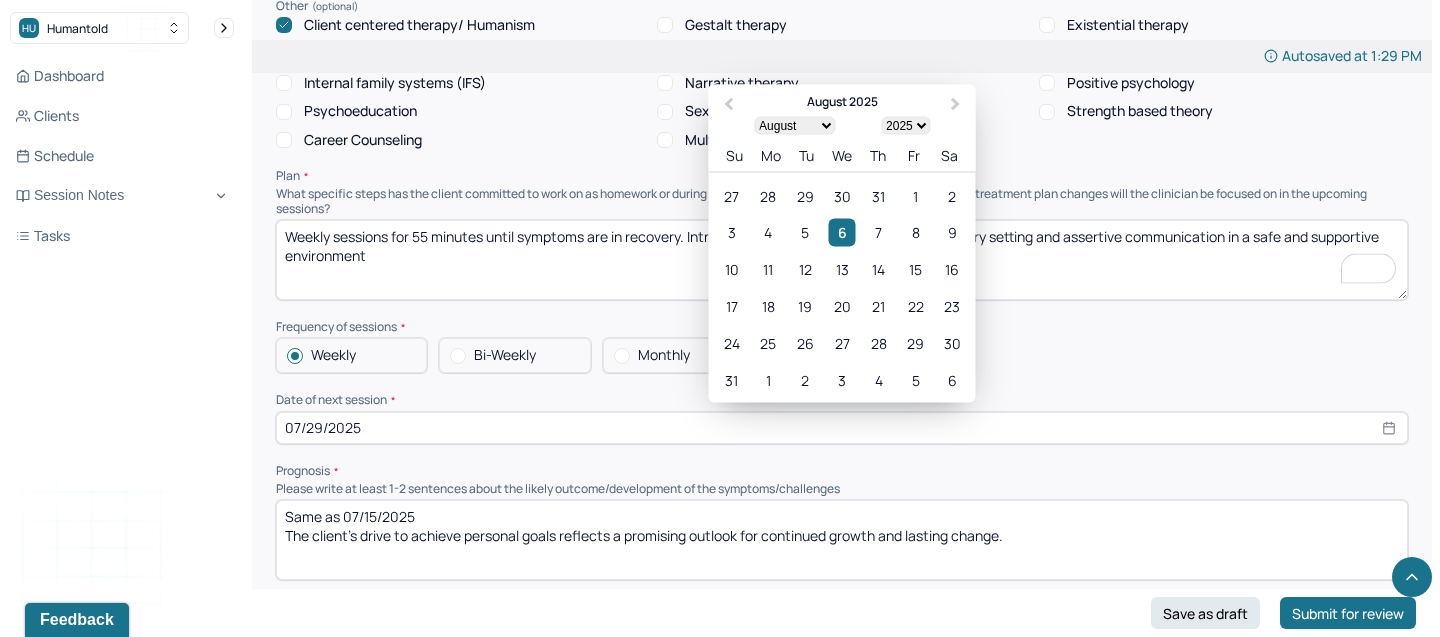 scroll, scrollTop: 1954, scrollLeft: 0, axis: vertical 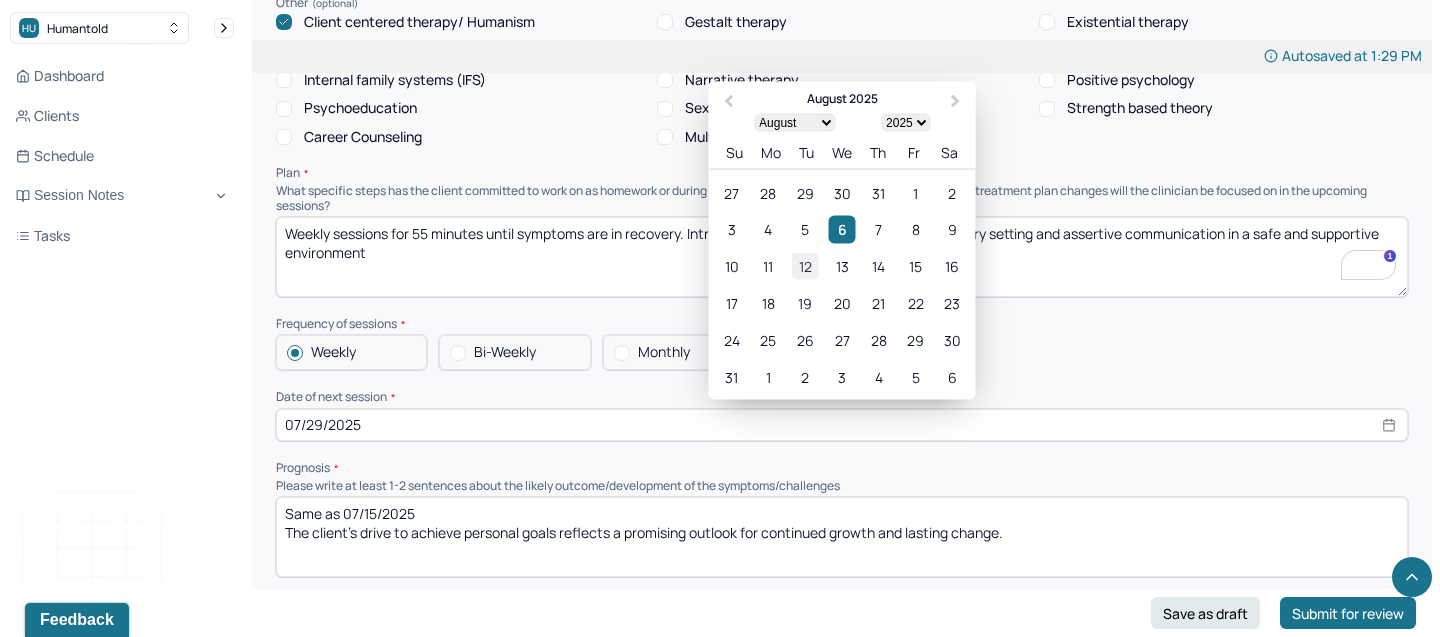 click on "12" at bounding box center (805, 265) 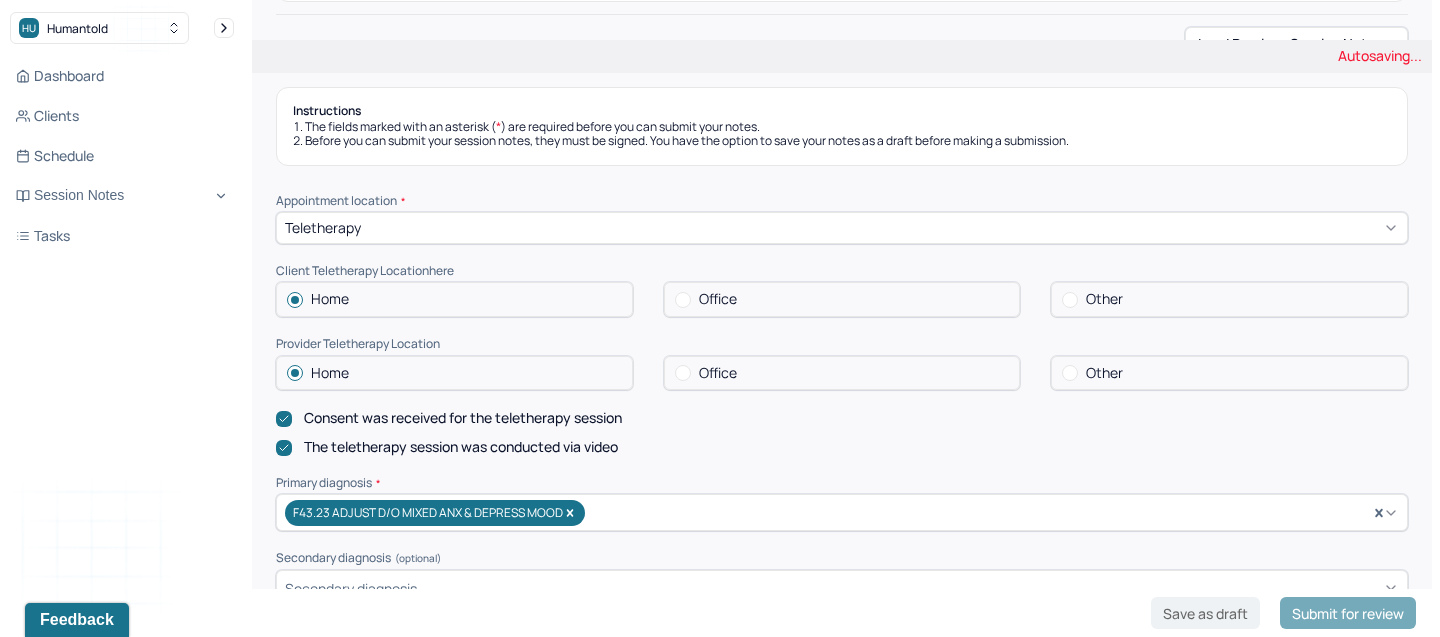 scroll, scrollTop: 0, scrollLeft: 0, axis: both 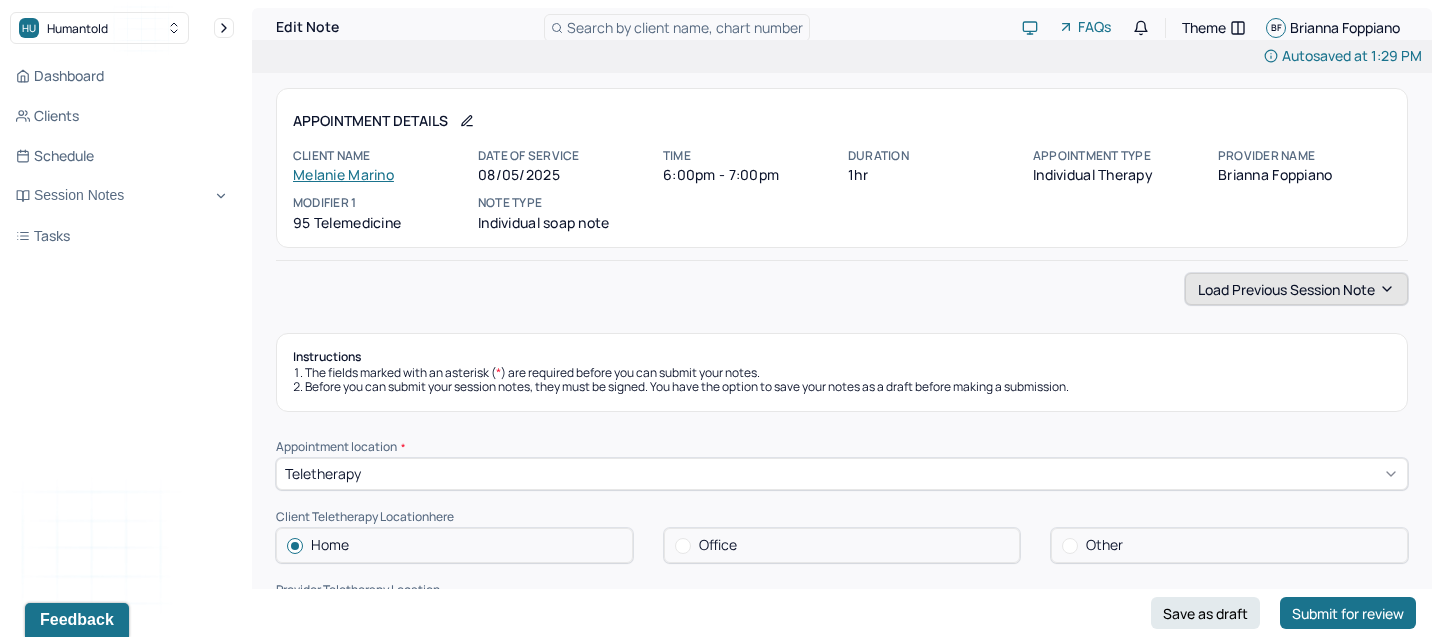 click on "Load previous session note" at bounding box center (1296, 289) 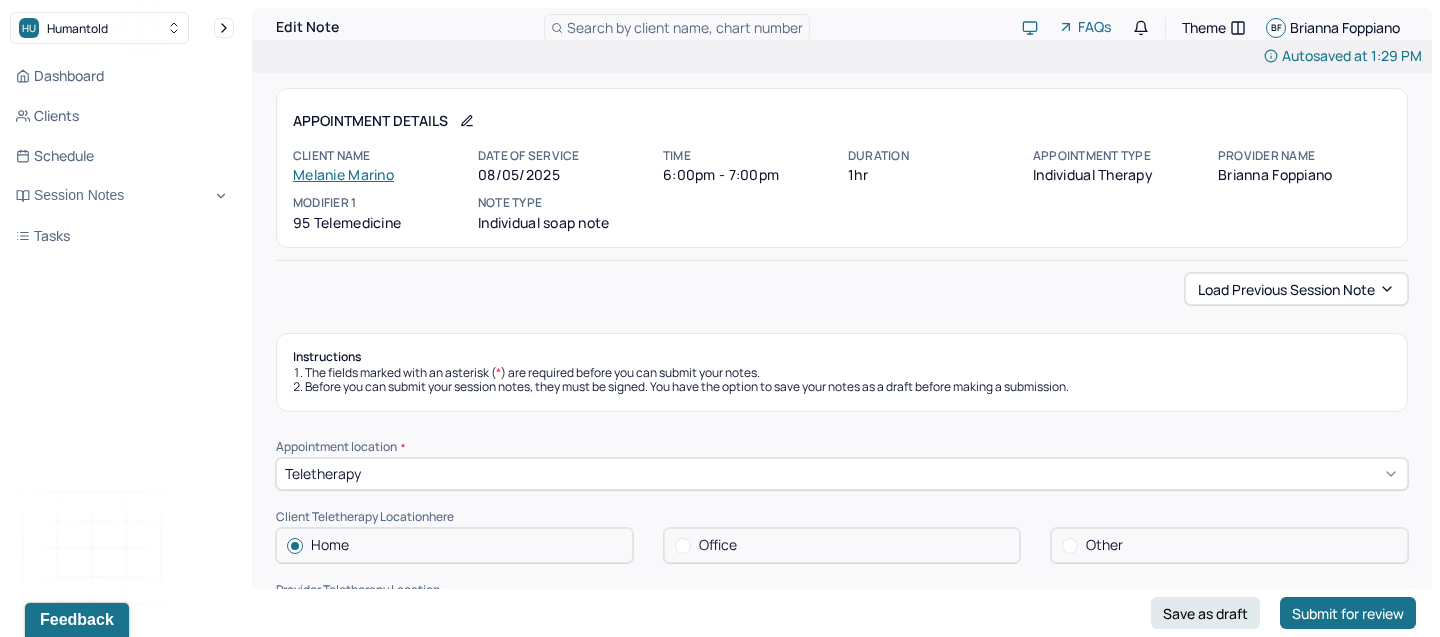 click on "Load previous session note" at bounding box center (842, 289) 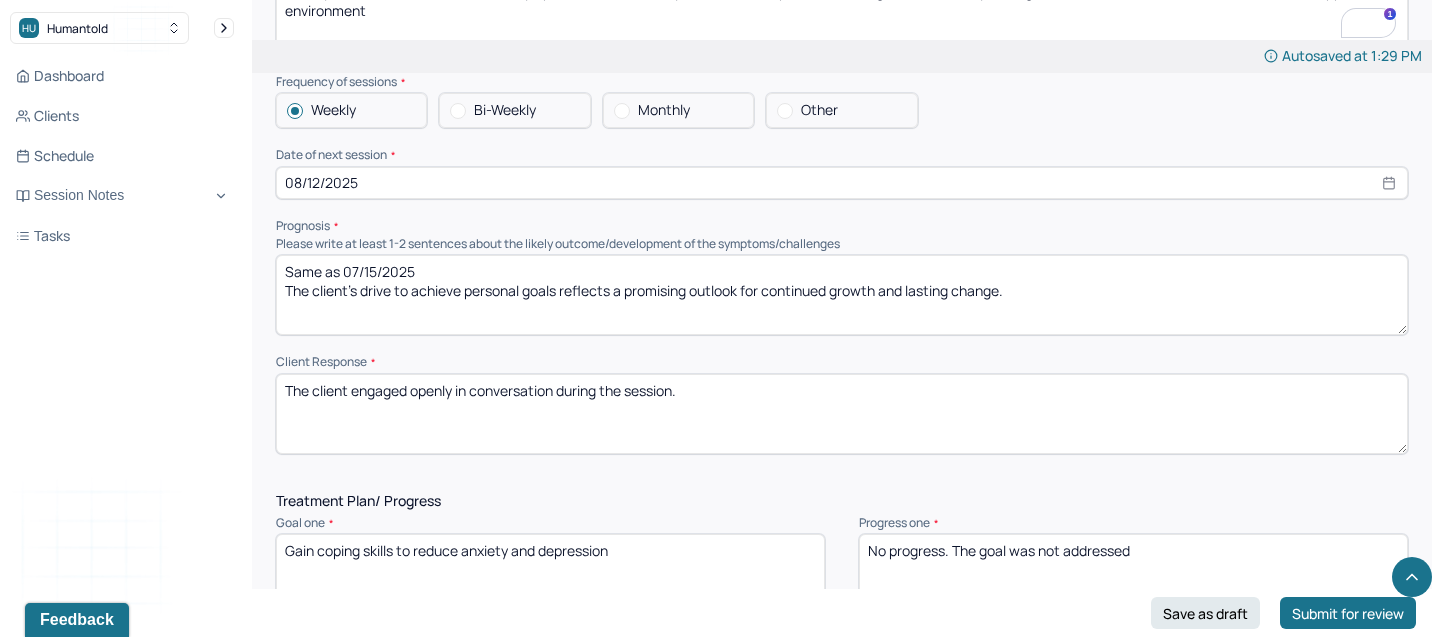 scroll, scrollTop: 2198, scrollLeft: 0, axis: vertical 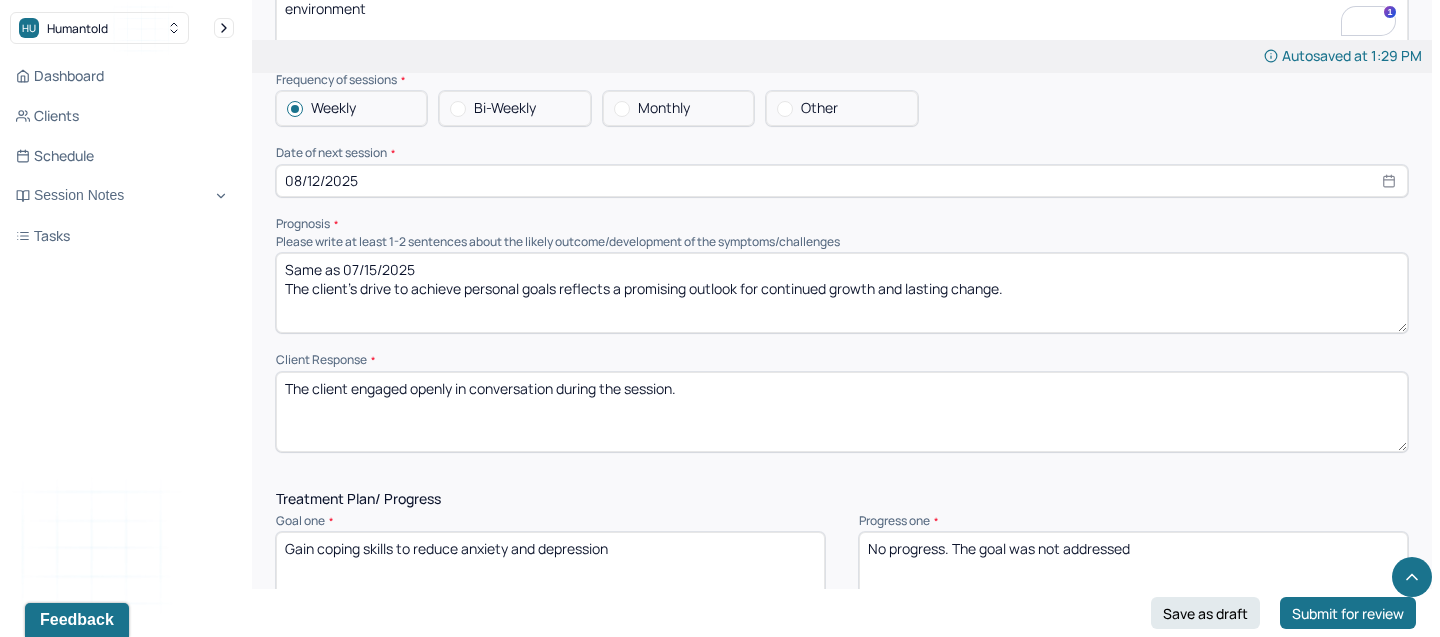 click on "Same as 07/15/2025
The client’s drive to achieve personal goals reflects a promising outlook for continued growth and lasting change." at bounding box center (842, 293) 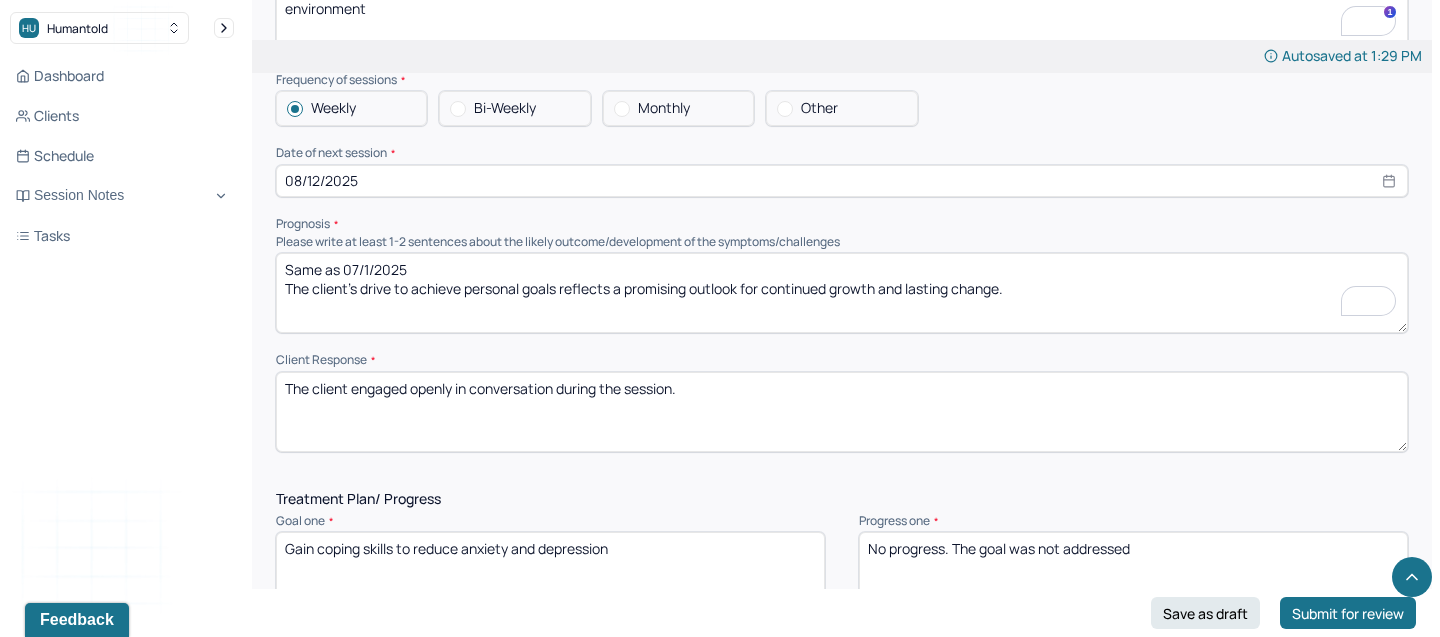 scroll, scrollTop: 9, scrollLeft: 0, axis: vertical 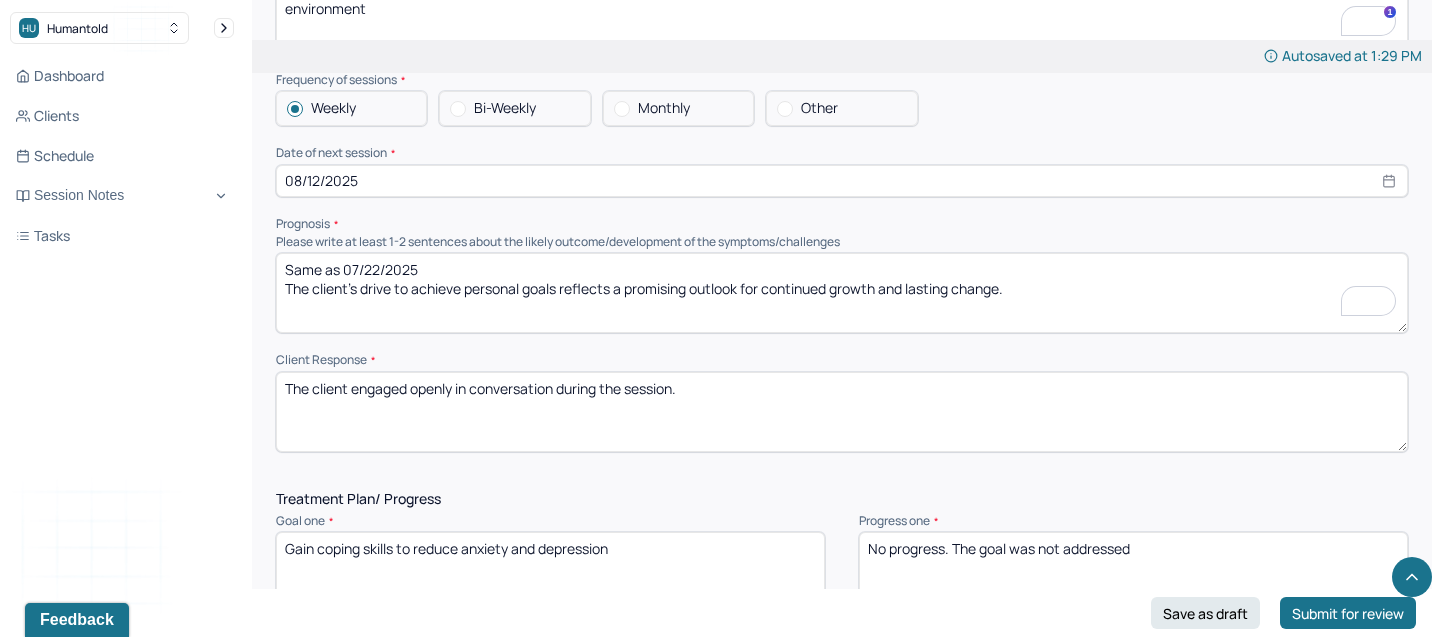 click on "Same as 07//2025
The client’s drive to achieve personal goals reflects a promising outlook for continued growth and lasting change." at bounding box center [842, 293] 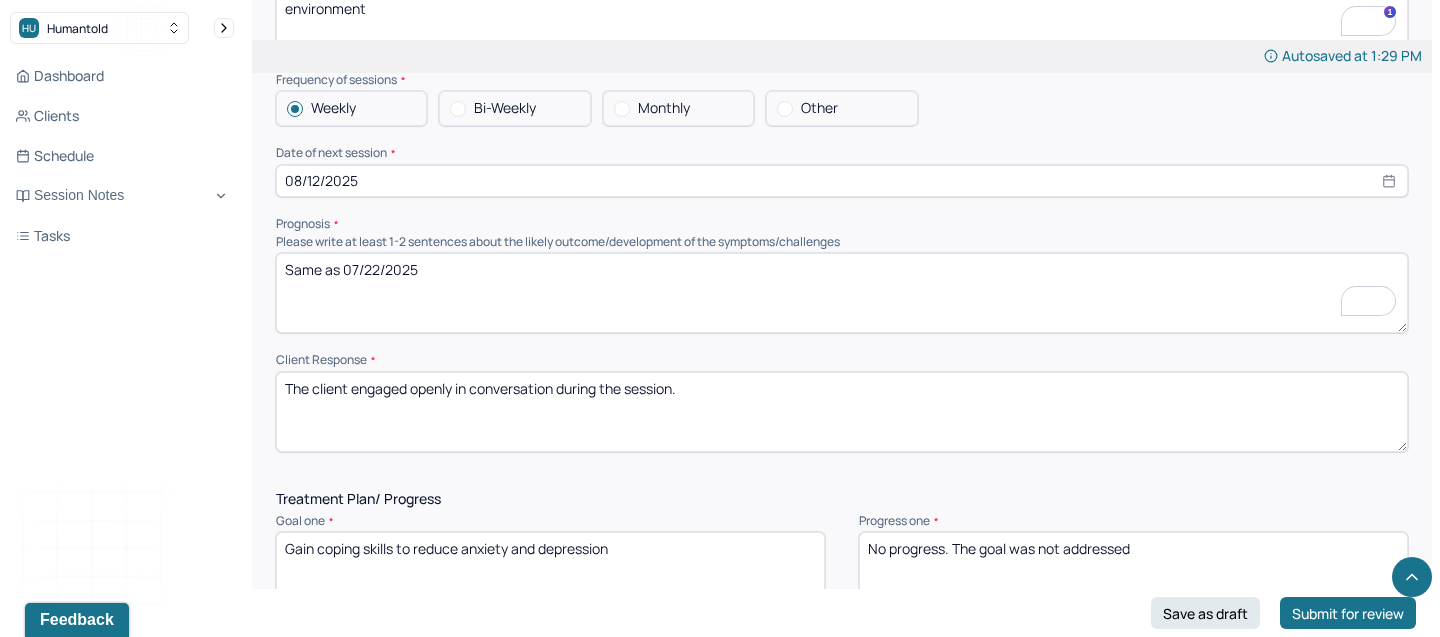 scroll, scrollTop: 9, scrollLeft: 0, axis: vertical 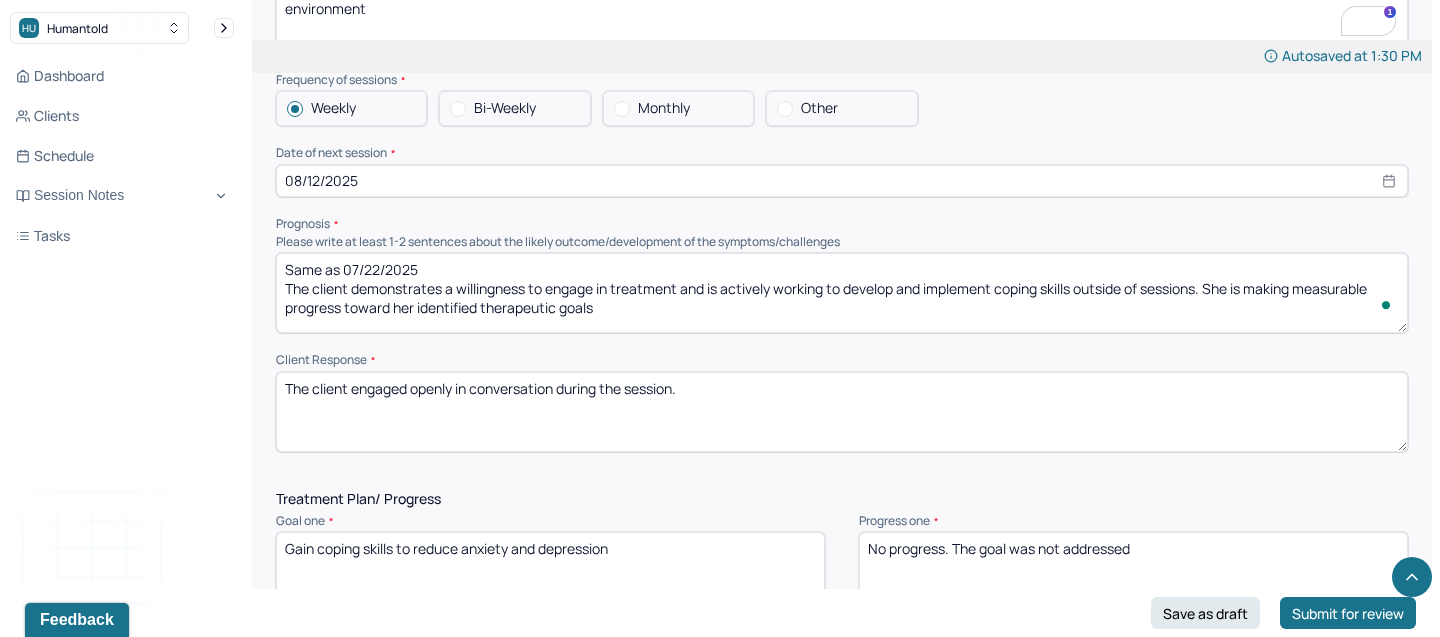 type on "Same as 07/22/2025
The client demonstrates a willingness to engage in treatment and is actively working to develop and implement coping skills outside of sessions. She is making measurable progress toward her identified therapeutic goals" 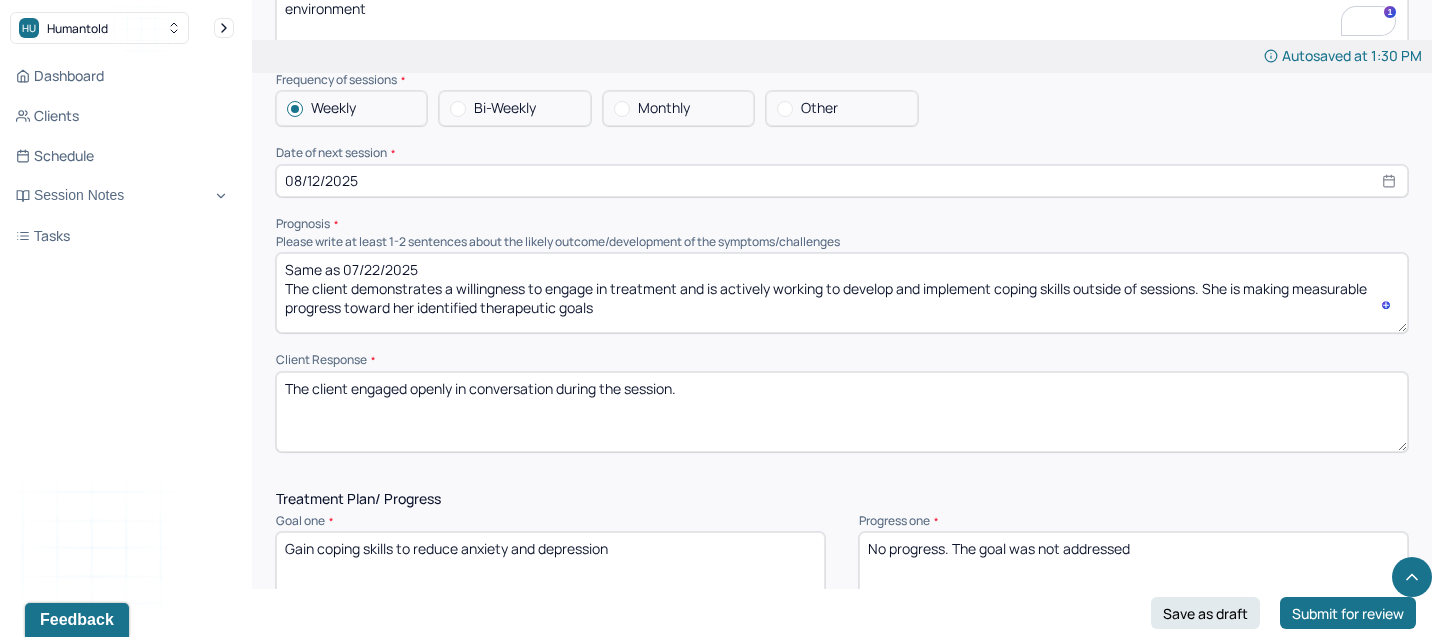 click on "The client engaged openly in conversation during the session." at bounding box center [842, 412] 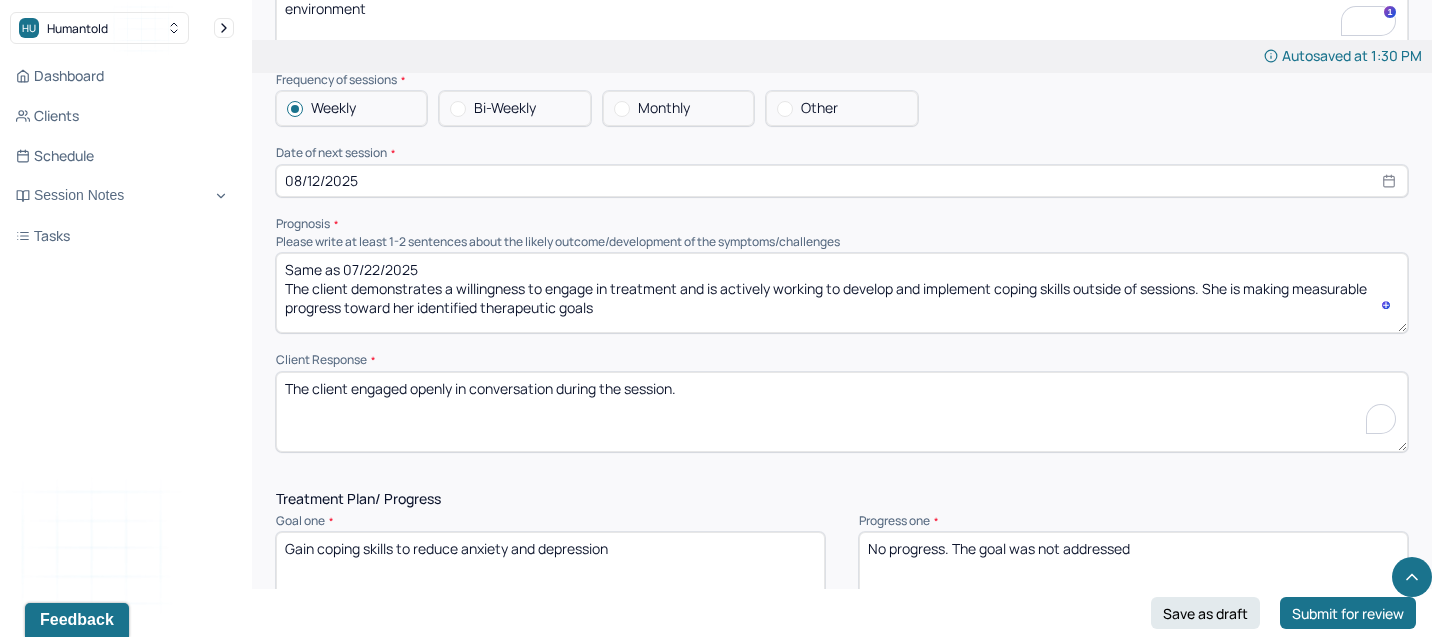 click on "The client engaged openly in conversation during the session." at bounding box center [842, 412] 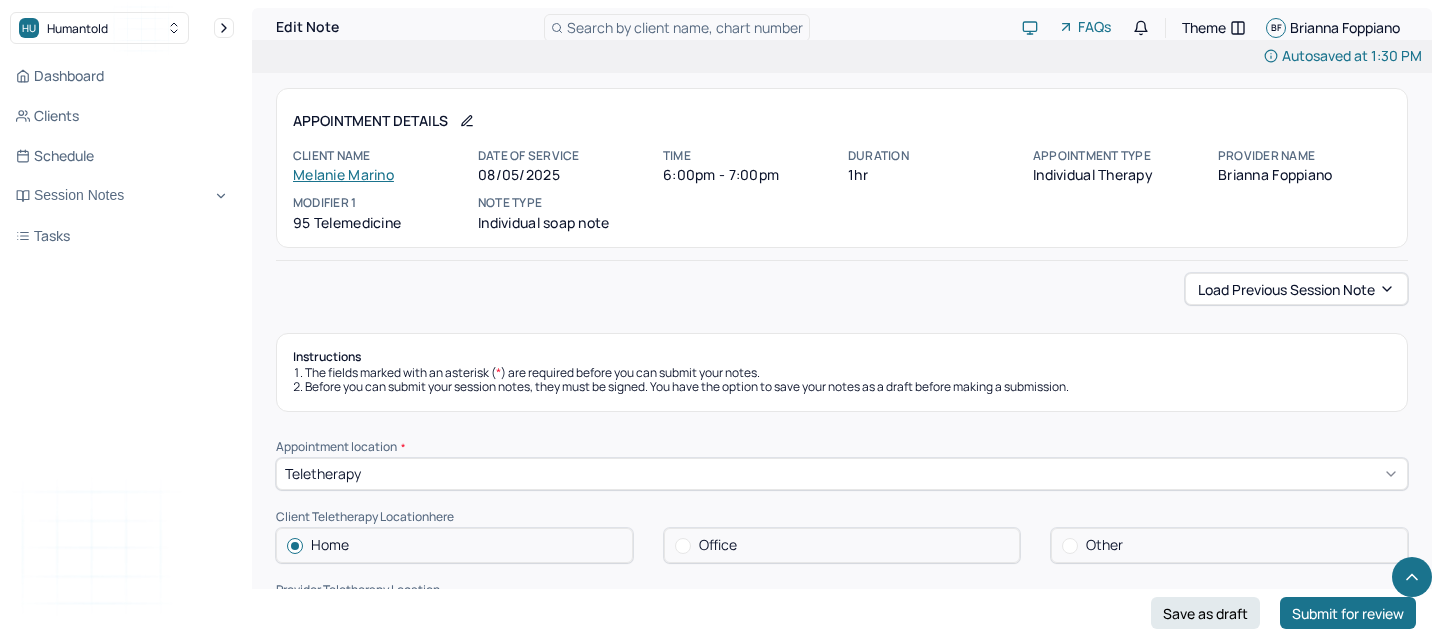 scroll, scrollTop: 2541, scrollLeft: 0, axis: vertical 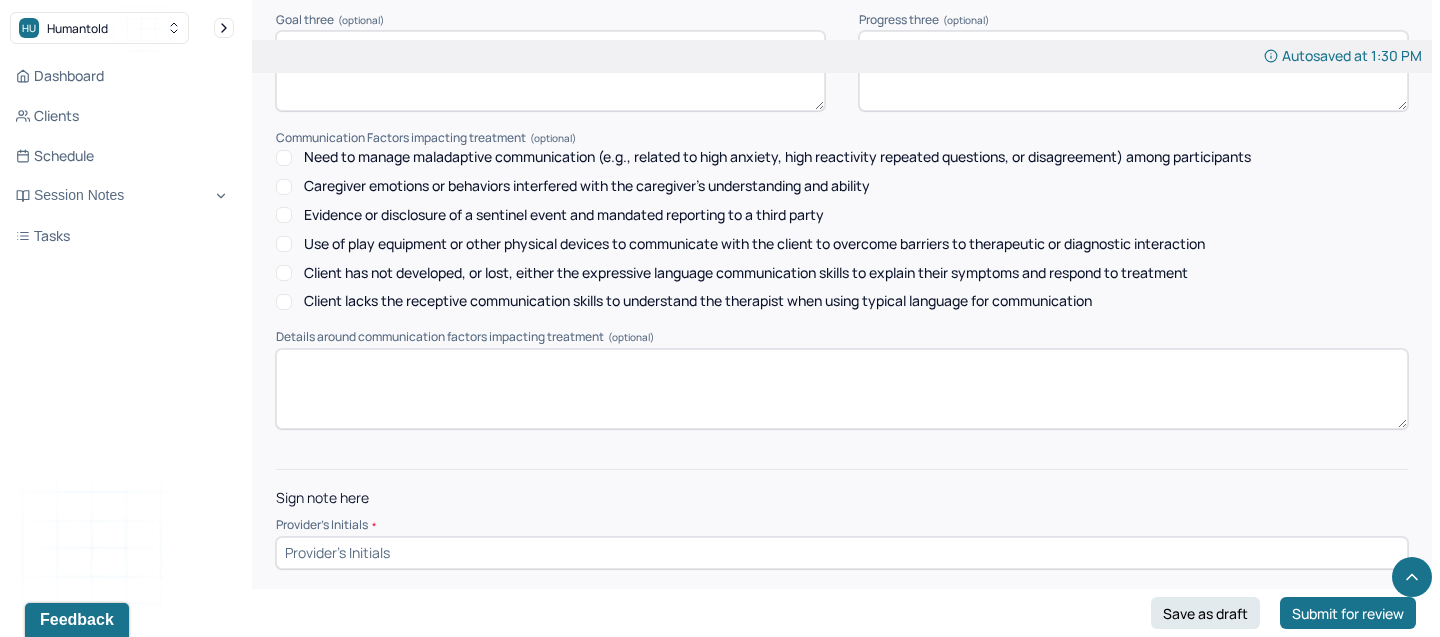 type on "No progress. The goal was not addressed" 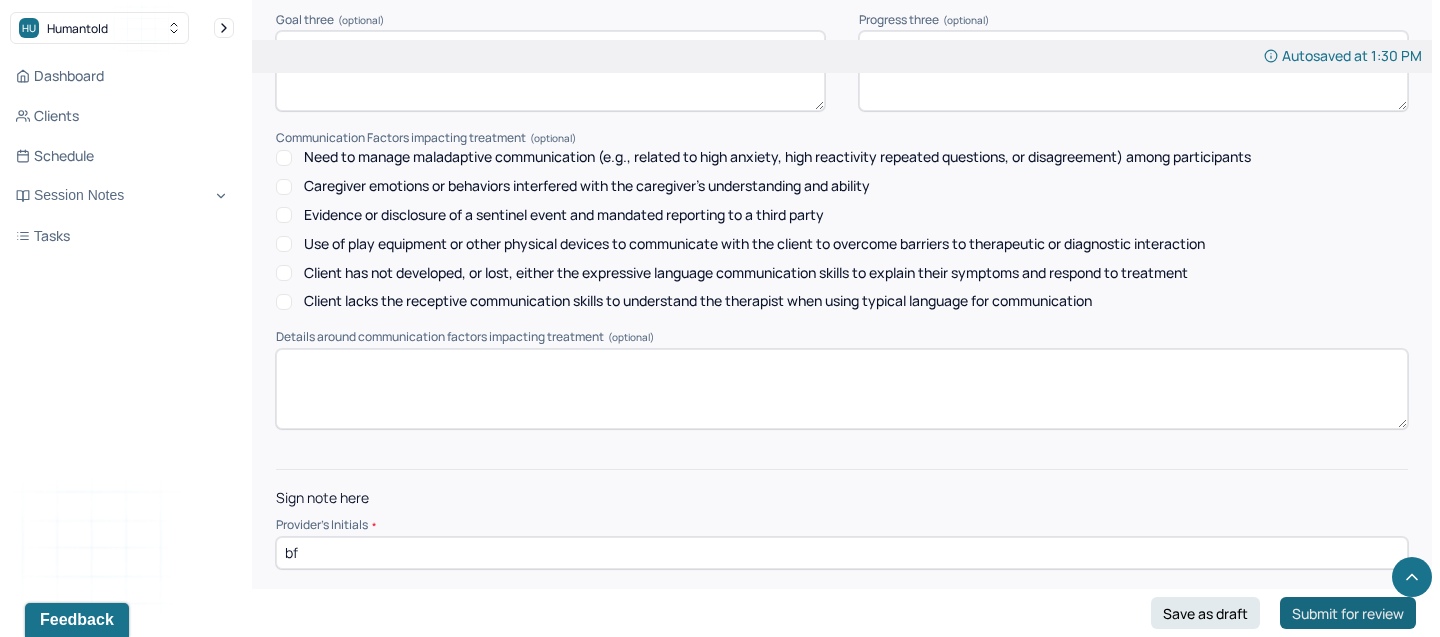 type on "bf" 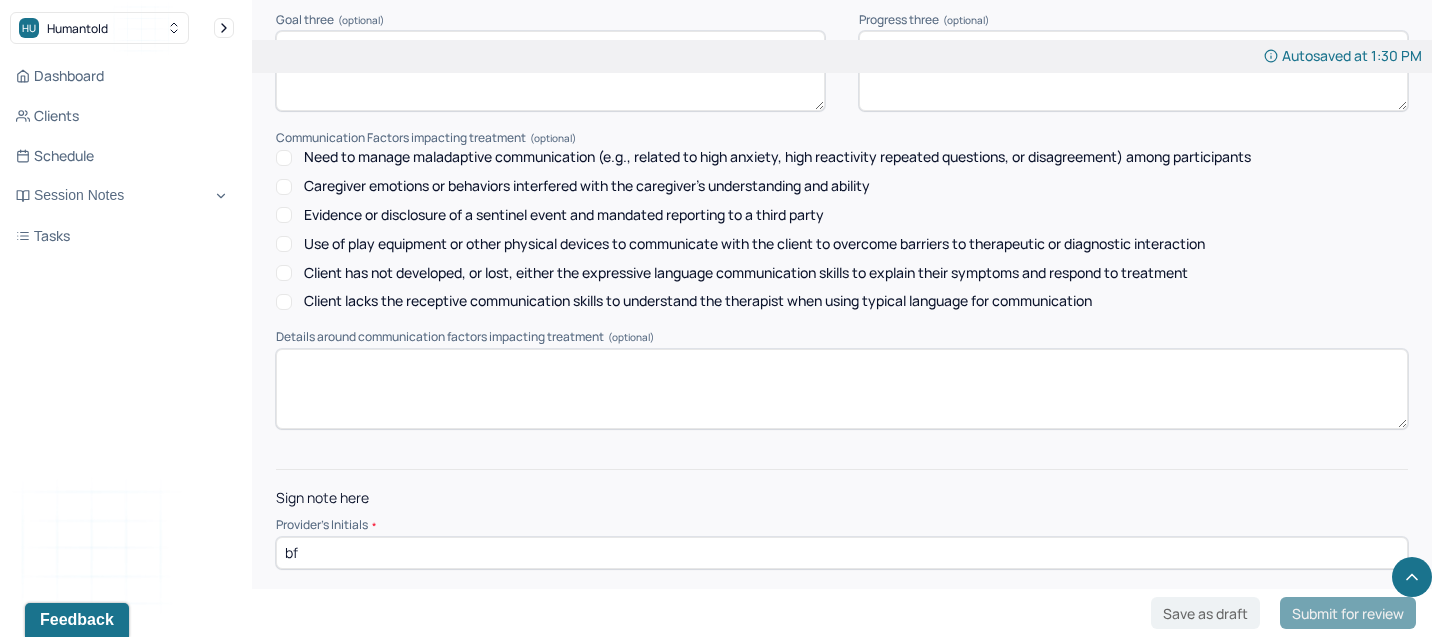 click on "Submit for review" at bounding box center [1348, 613] 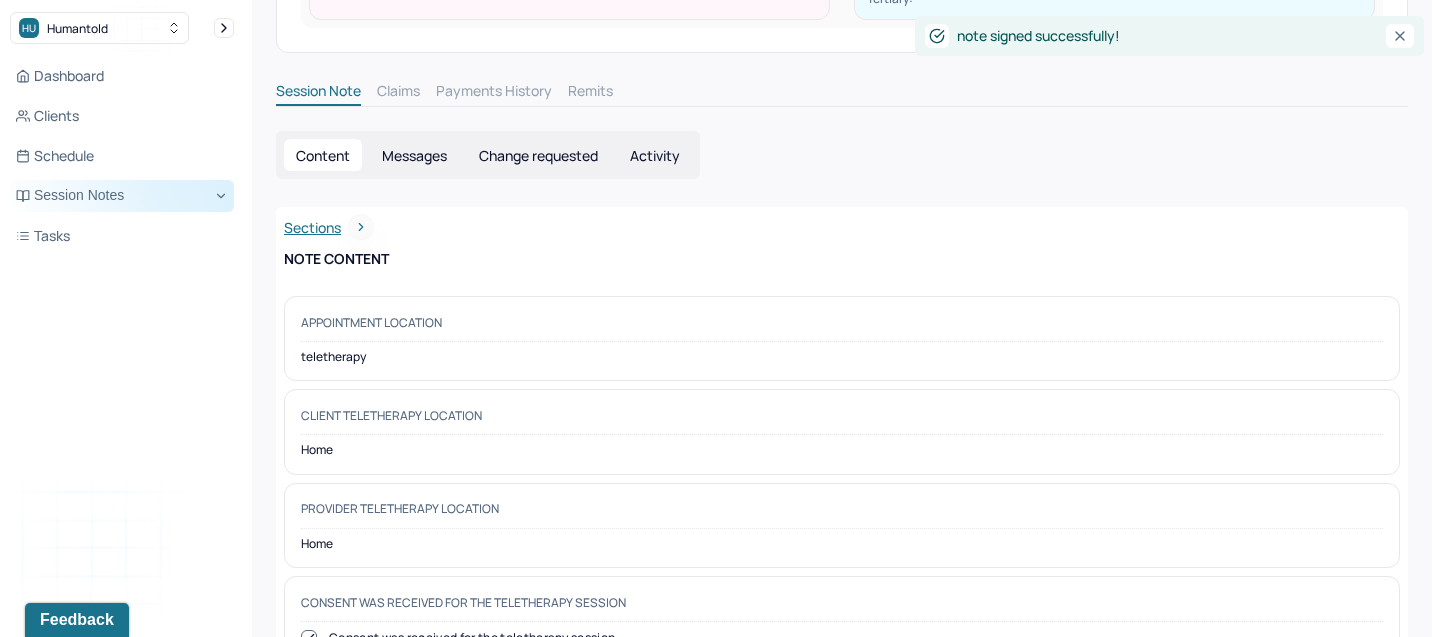 scroll, scrollTop: 0, scrollLeft: 0, axis: both 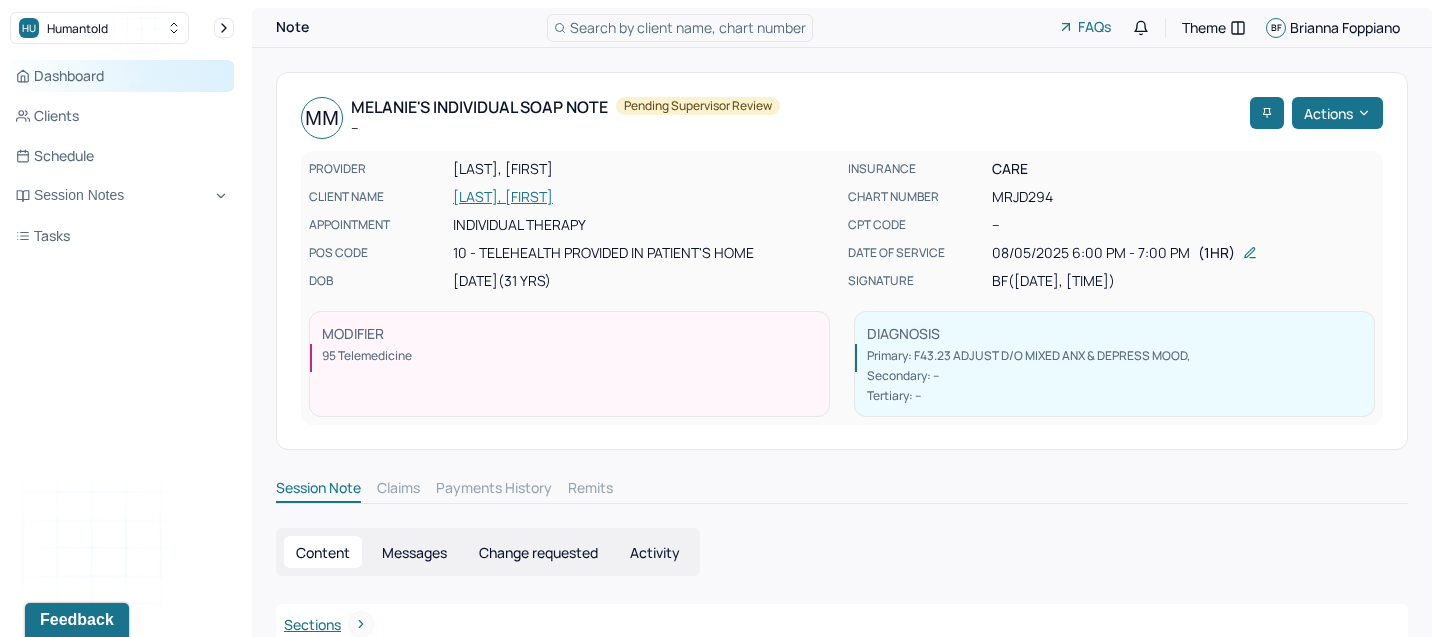 click on "Dashboard" at bounding box center [122, 76] 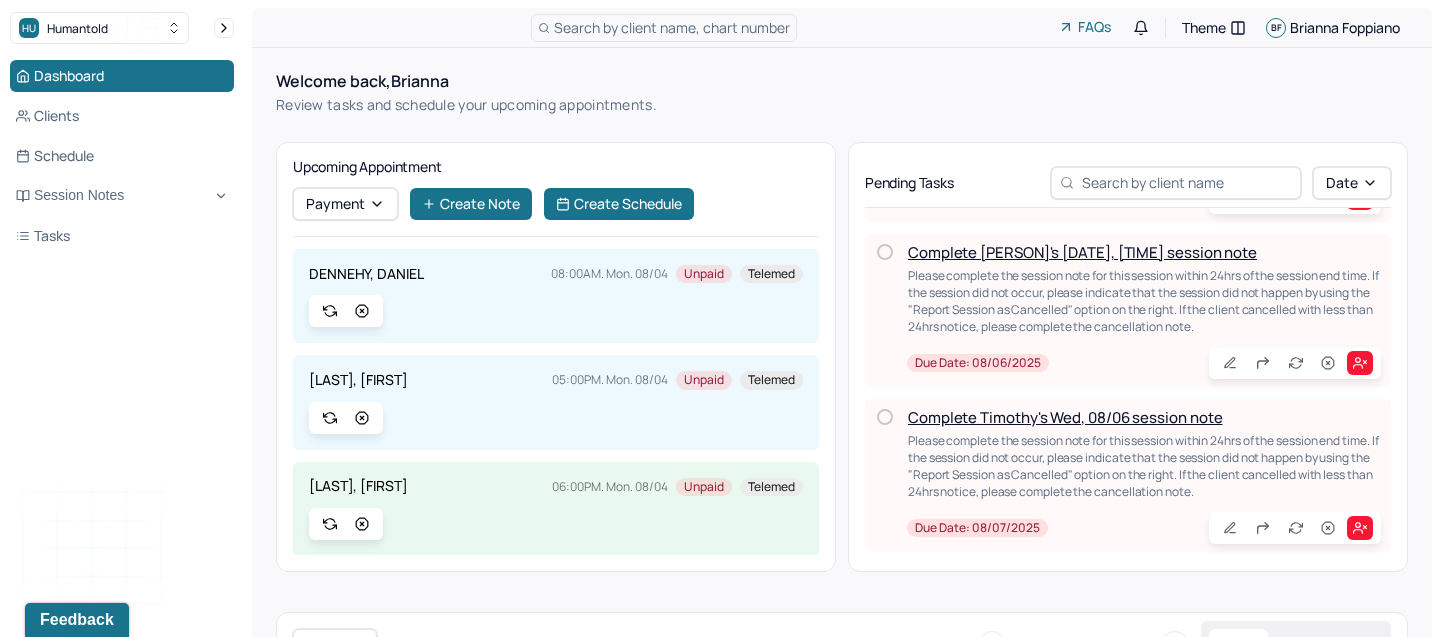 scroll, scrollTop: 0, scrollLeft: 0, axis: both 